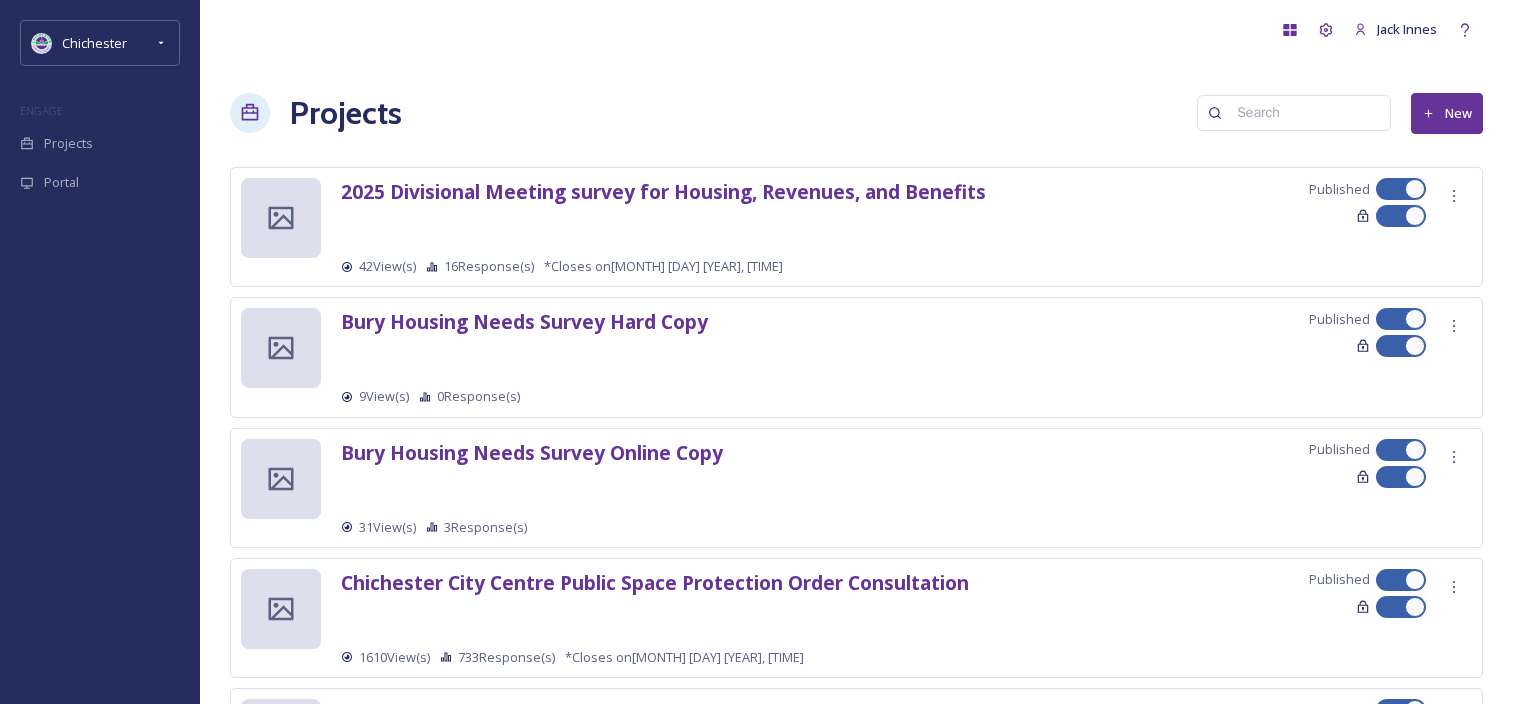 scroll, scrollTop: 0, scrollLeft: 0, axis: both 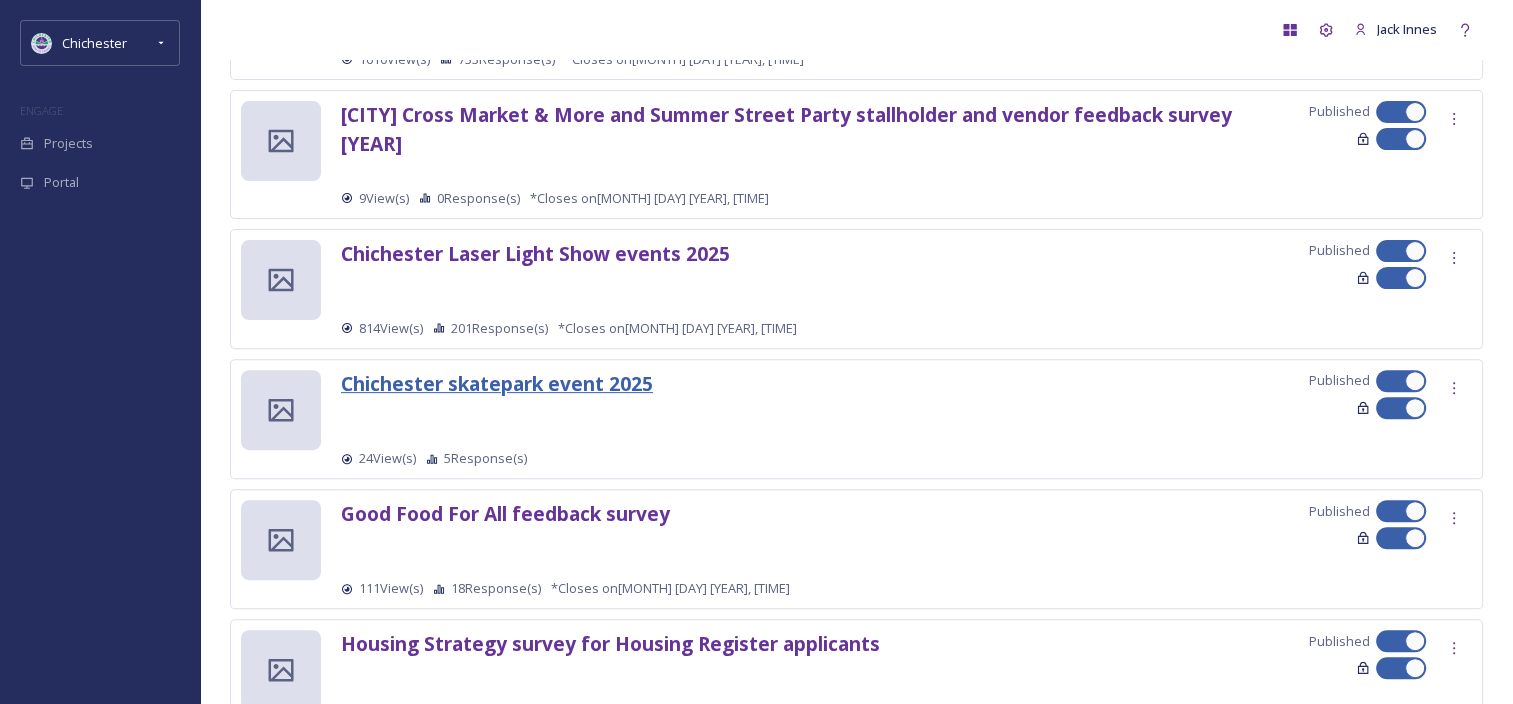 click on "Chichester skatepark event 2025" at bounding box center [497, 383] 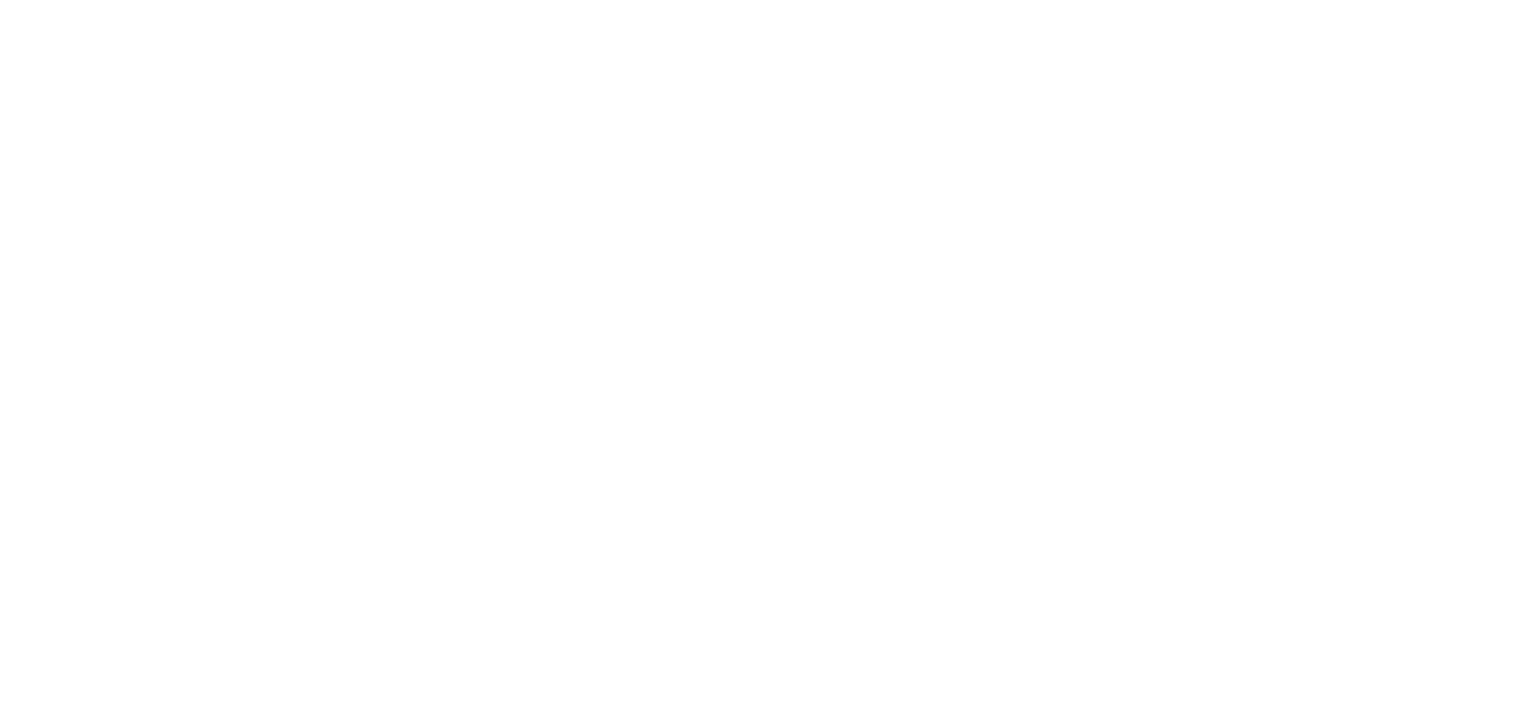 scroll, scrollTop: 0, scrollLeft: 0, axis: both 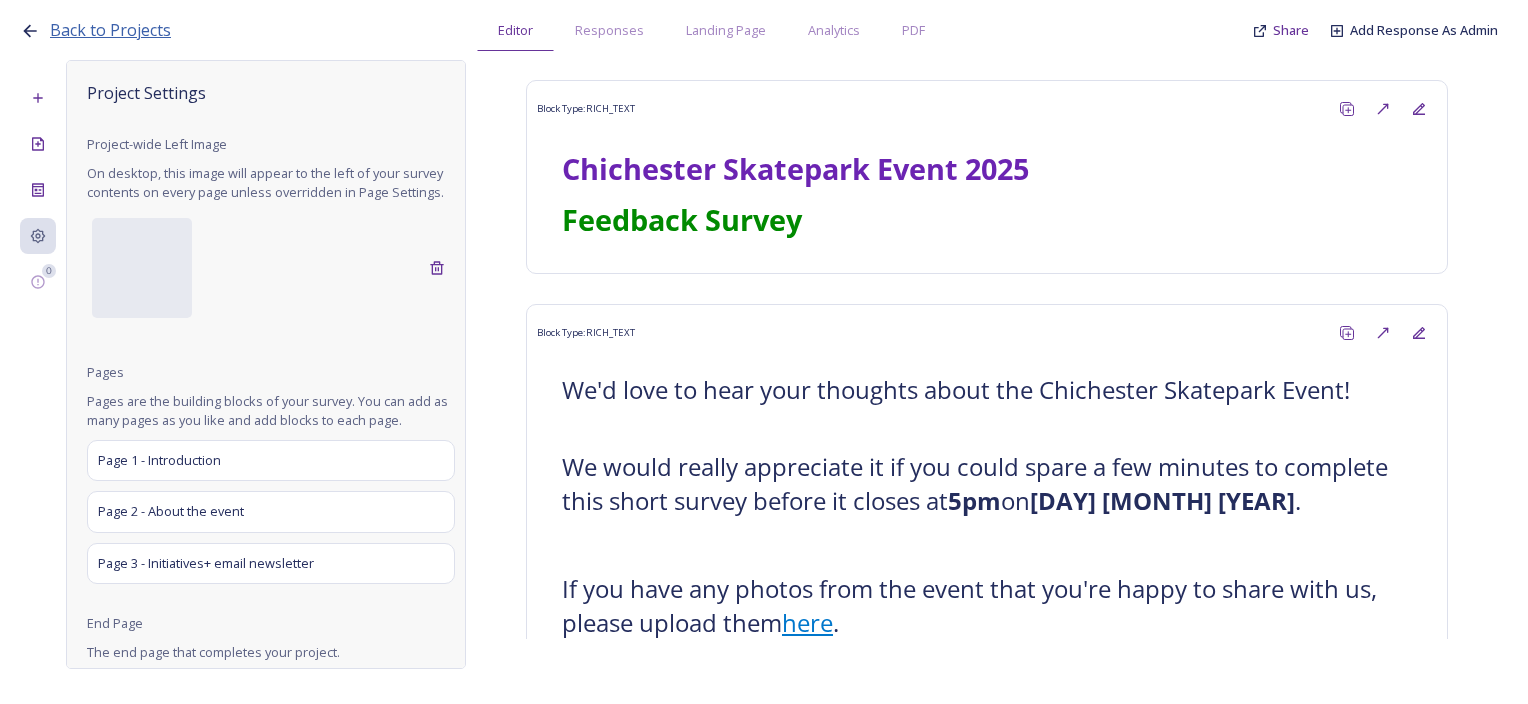 click on "Back to Projects" at bounding box center [110, 30] 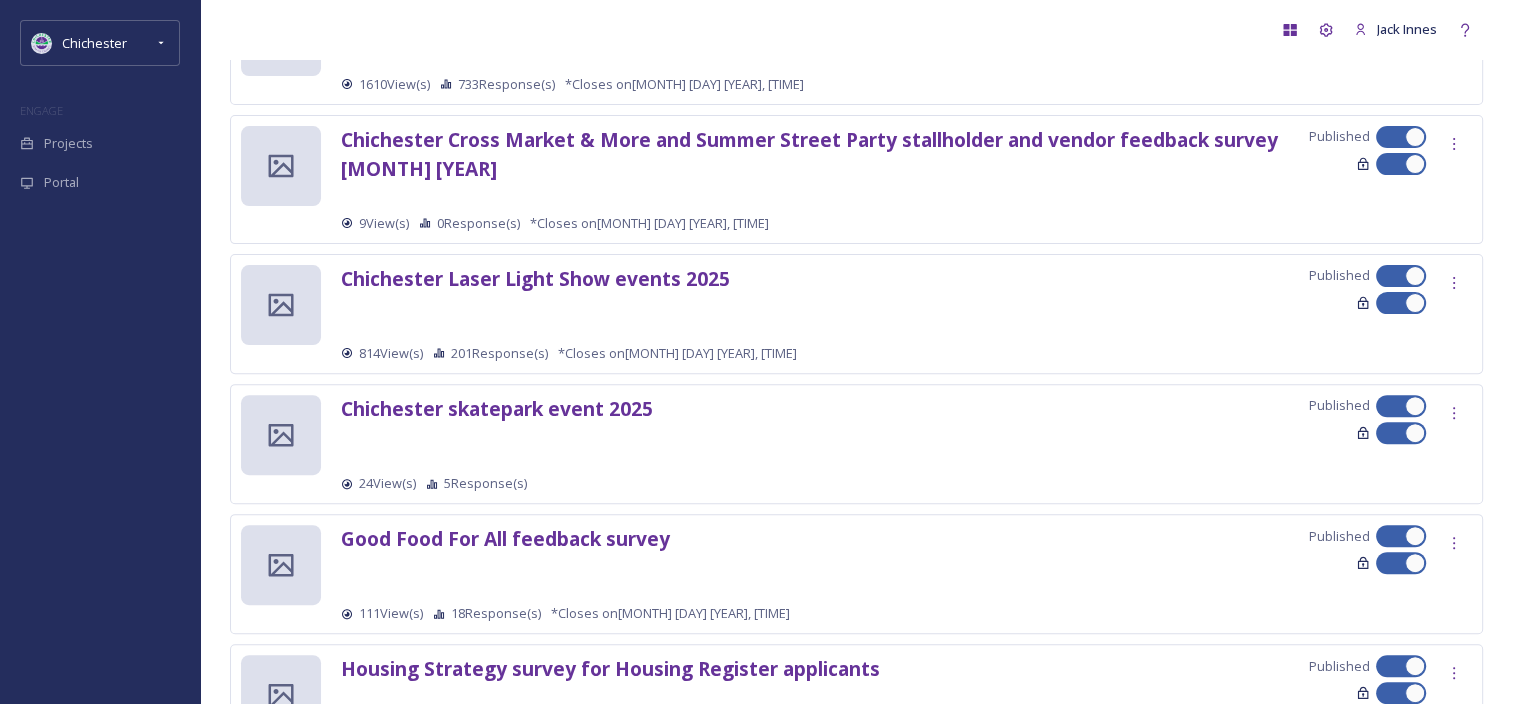 scroll, scrollTop: 608, scrollLeft: 0, axis: vertical 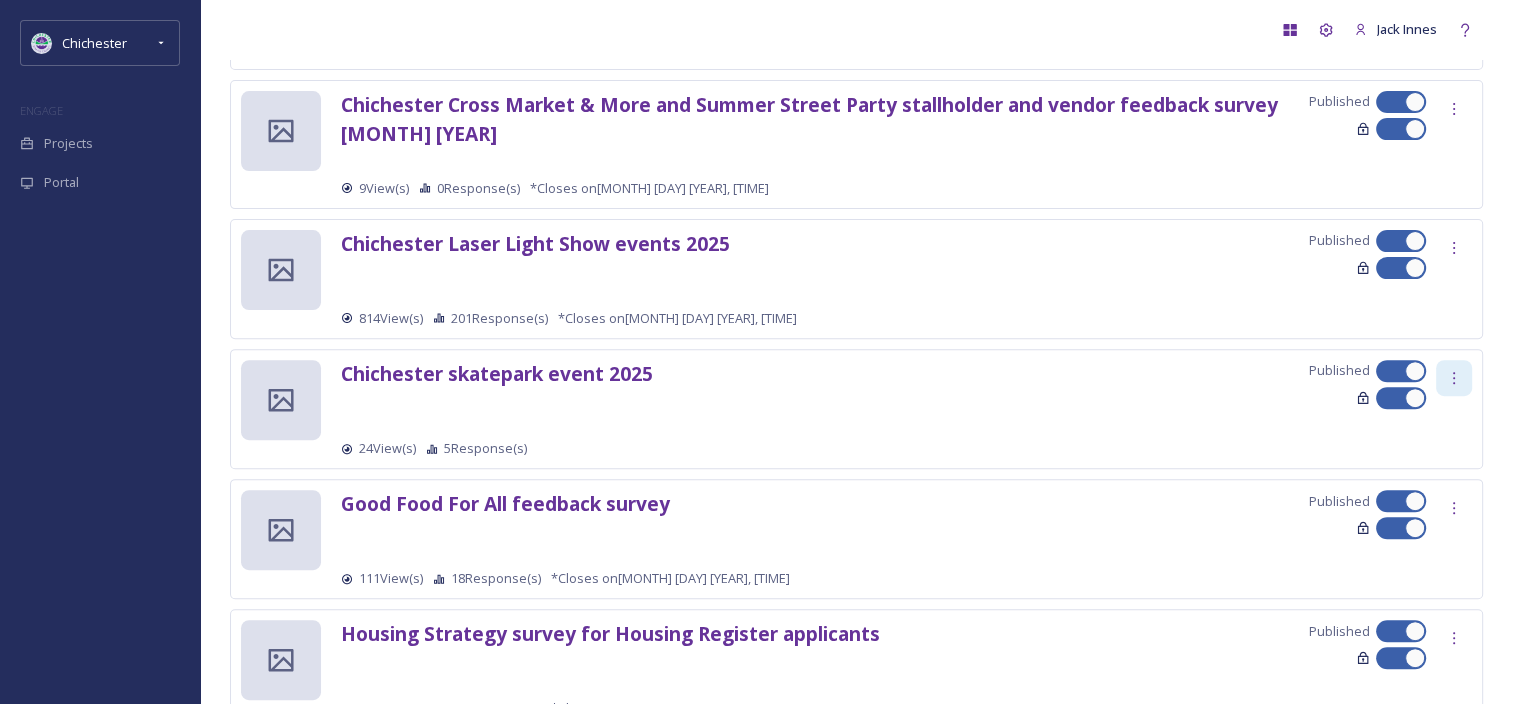 click 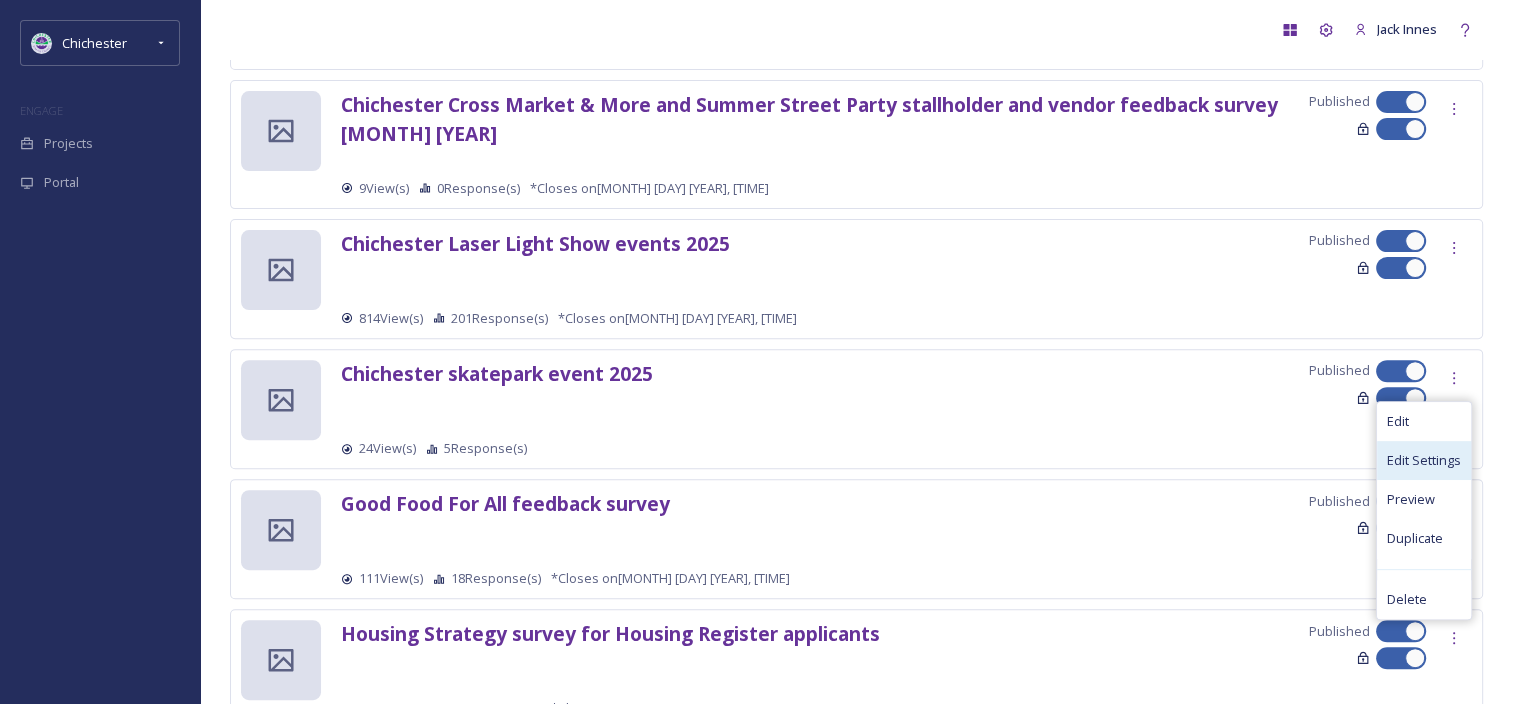 click on "Edit Settings" at bounding box center [1424, 460] 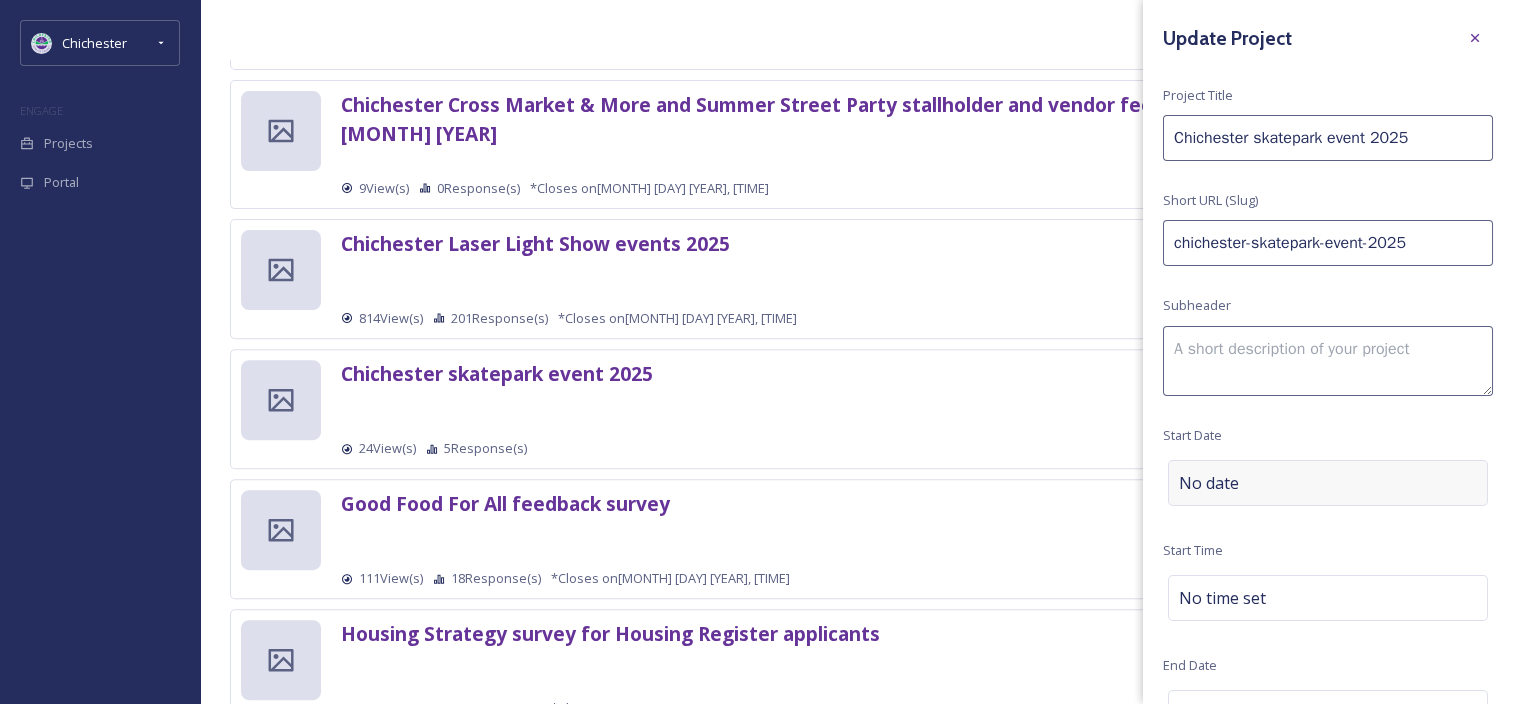 click on "No date" at bounding box center (1328, 483) 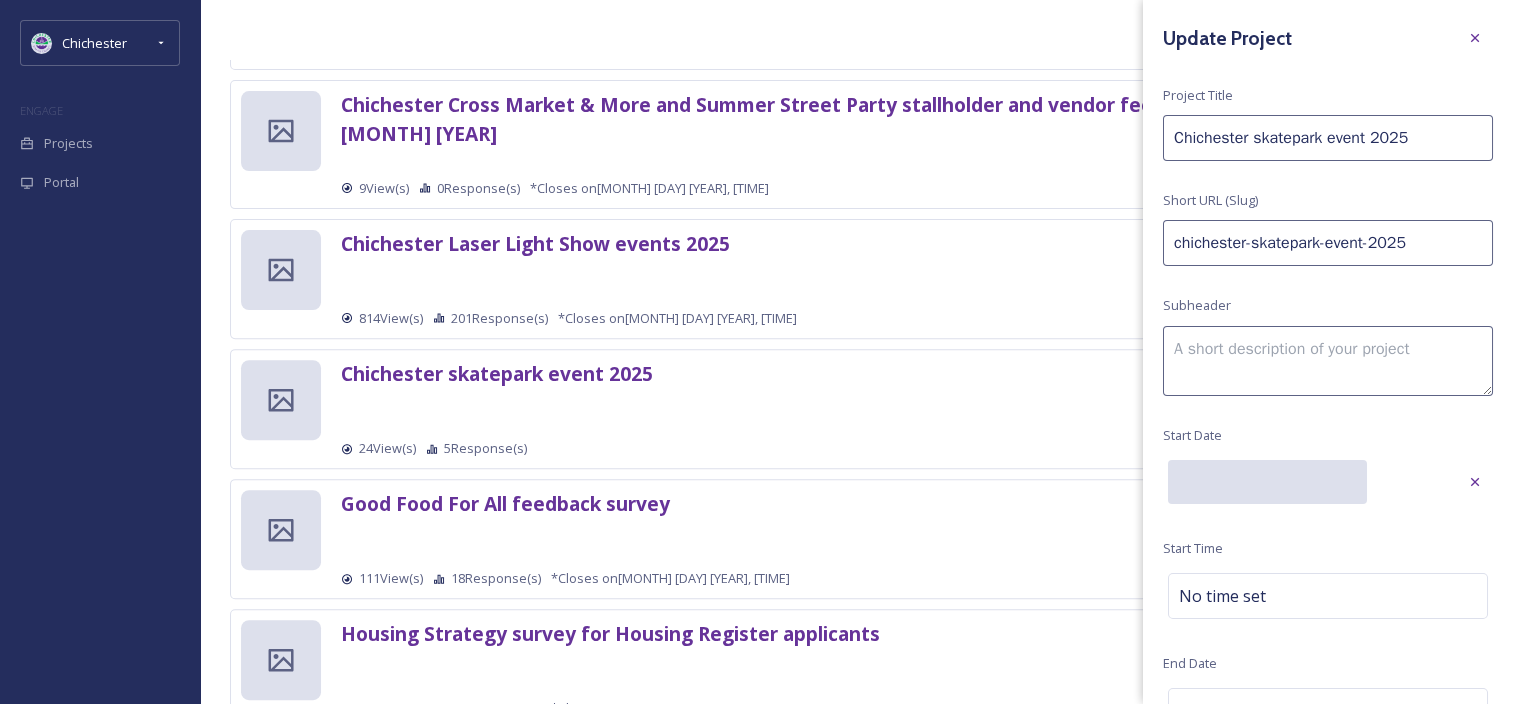click at bounding box center (1267, 482) 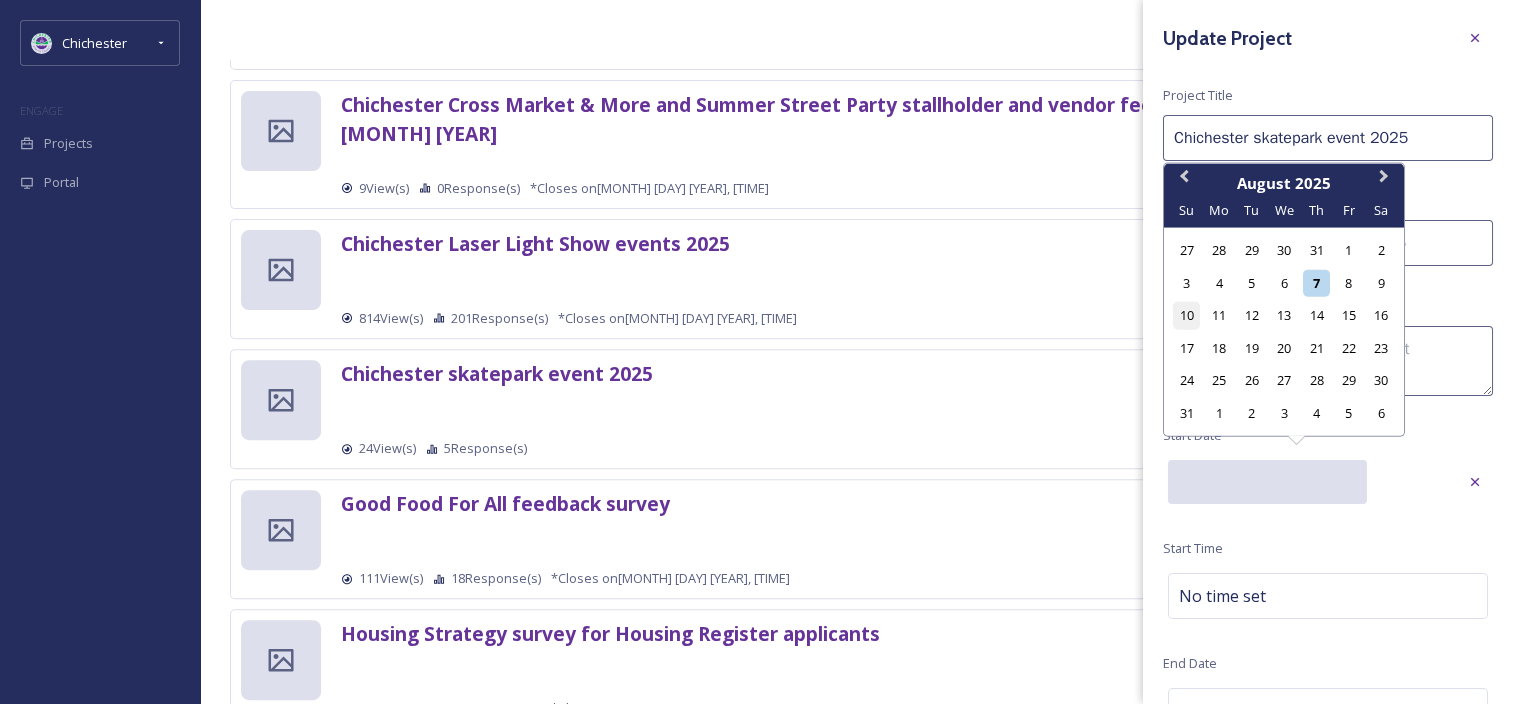 click on "10" at bounding box center [1186, 315] 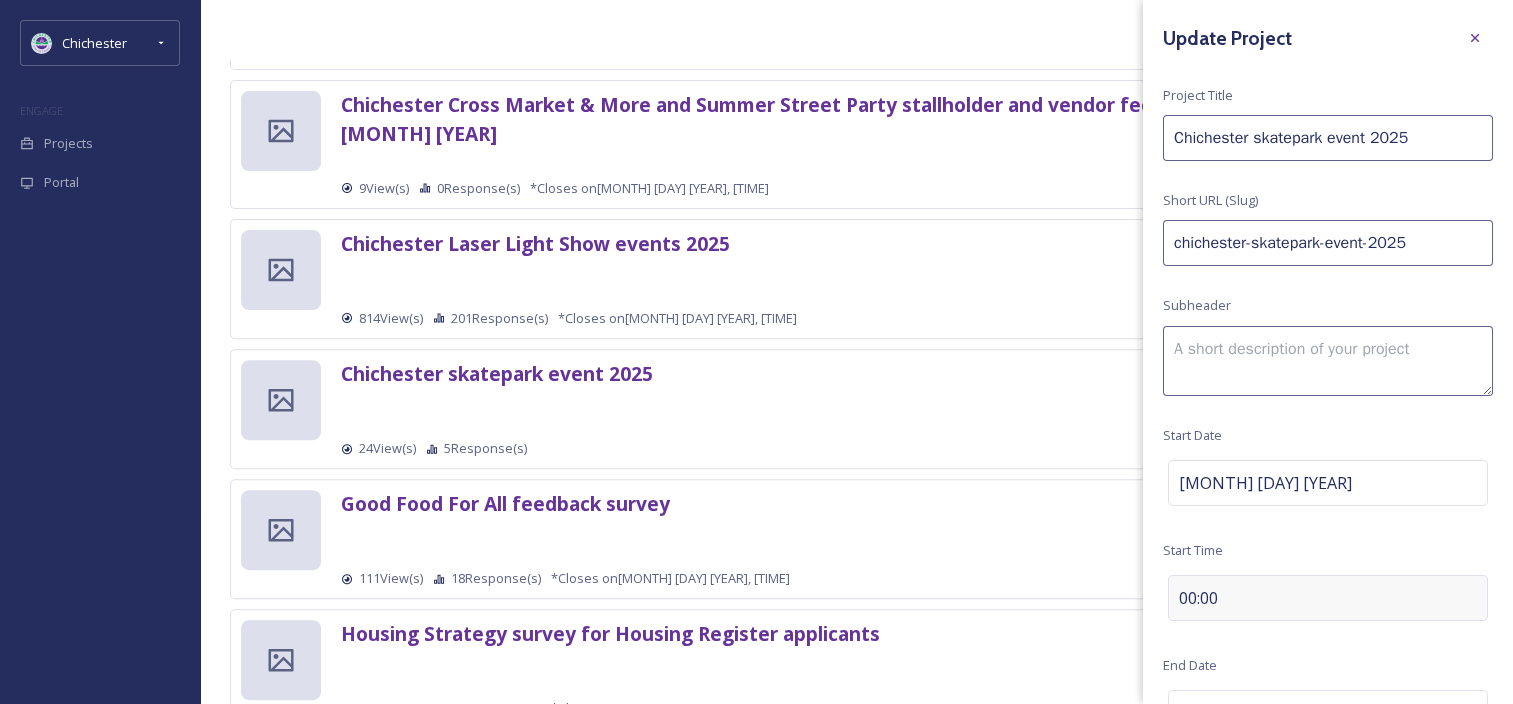 click on "00:00" at bounding box center [1328, 598] 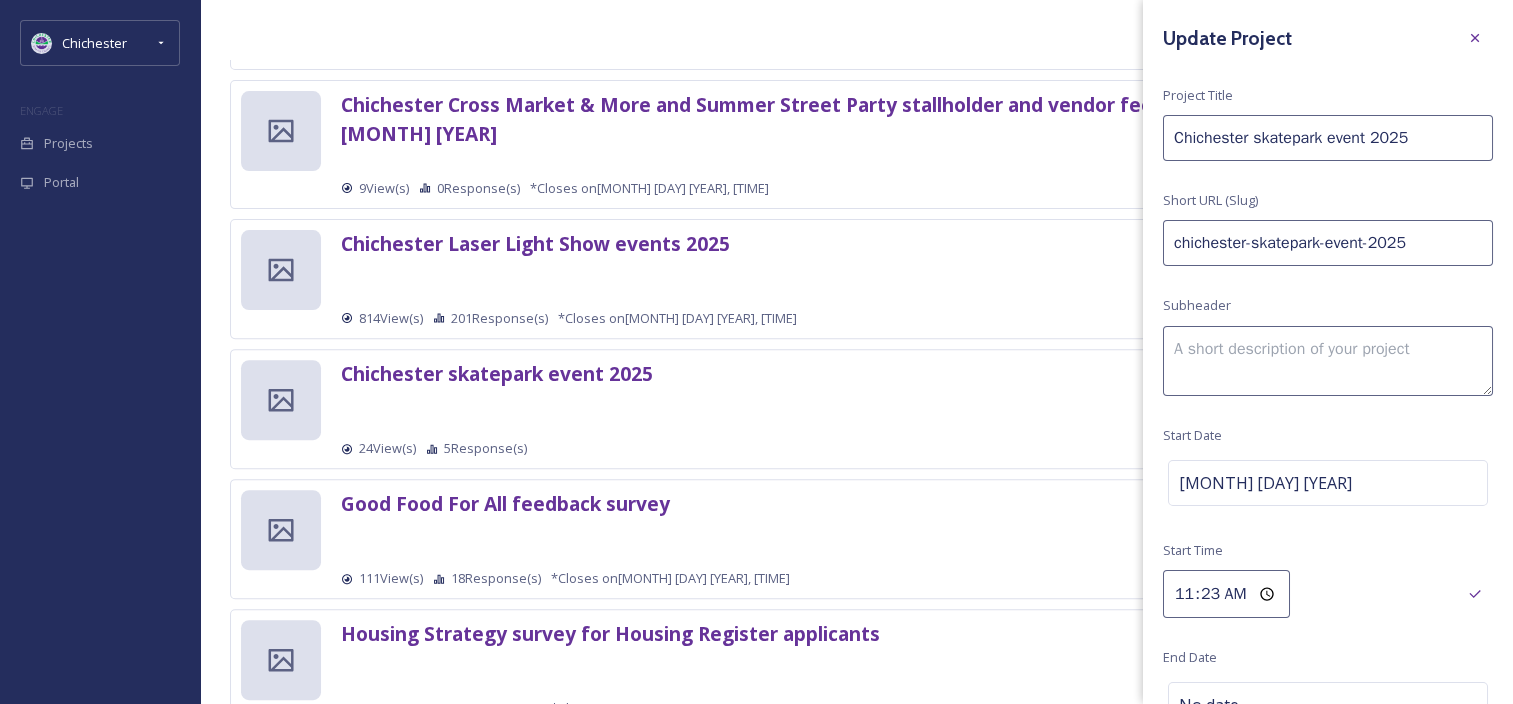 click on "11:23" at bounding box center [1226, 594] 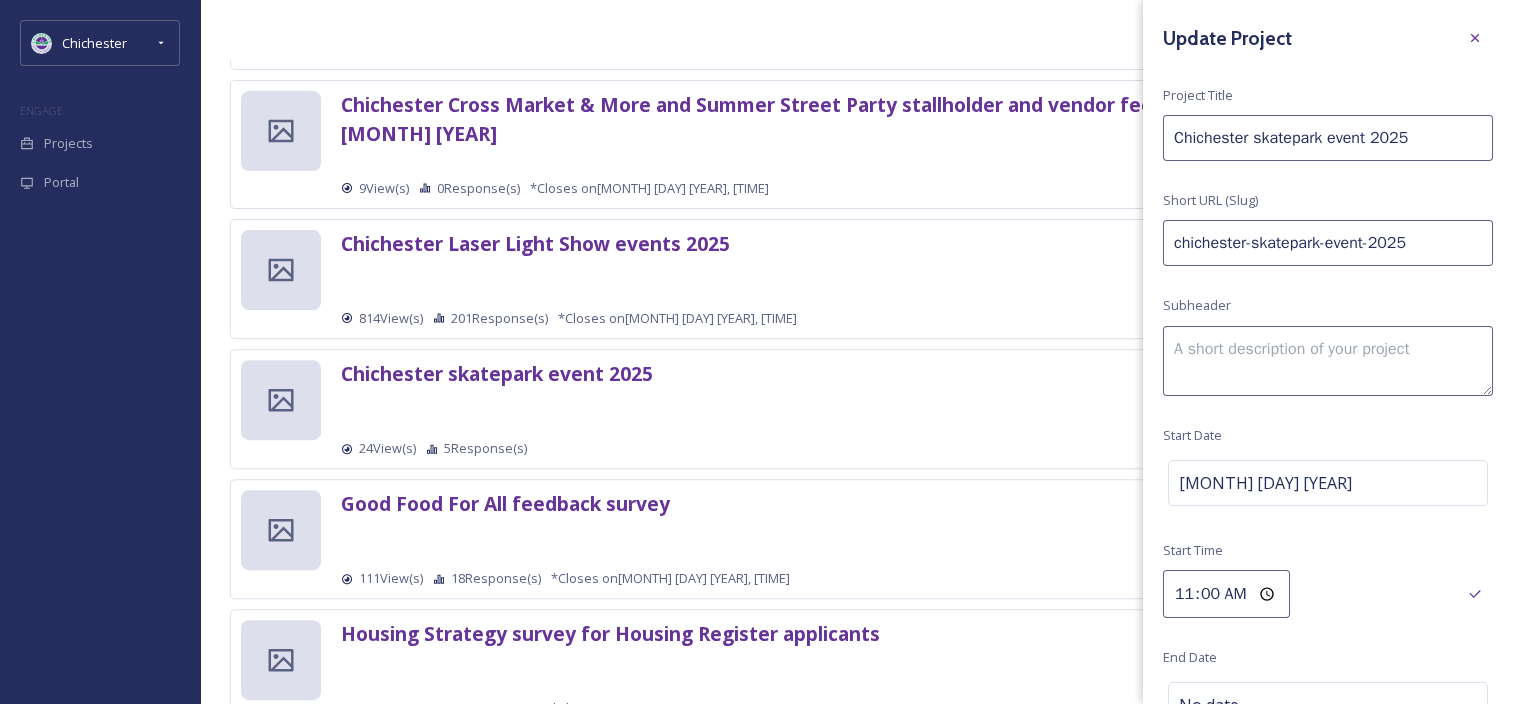 type on "11:00" 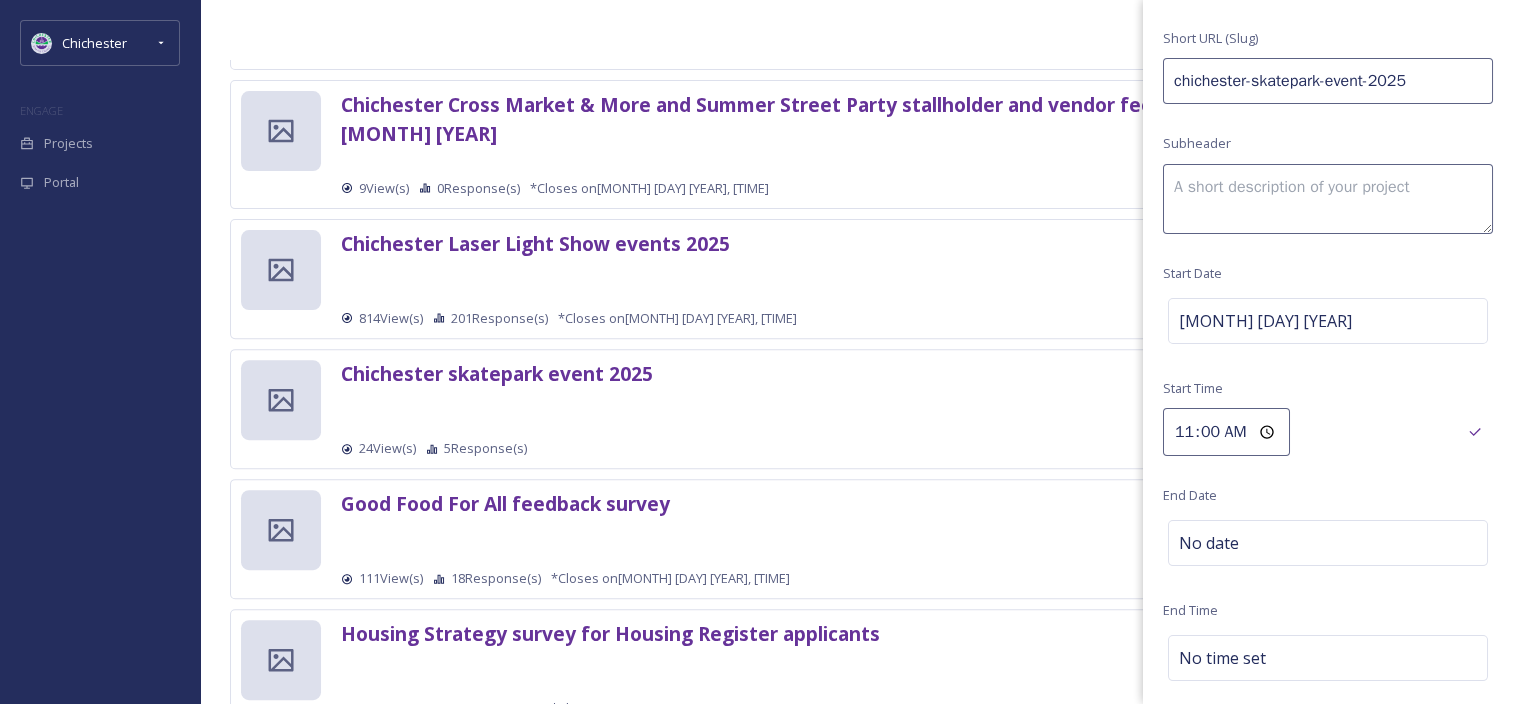 scroll, scrollTop: 193, scrollLeft: 0, axis: vertical 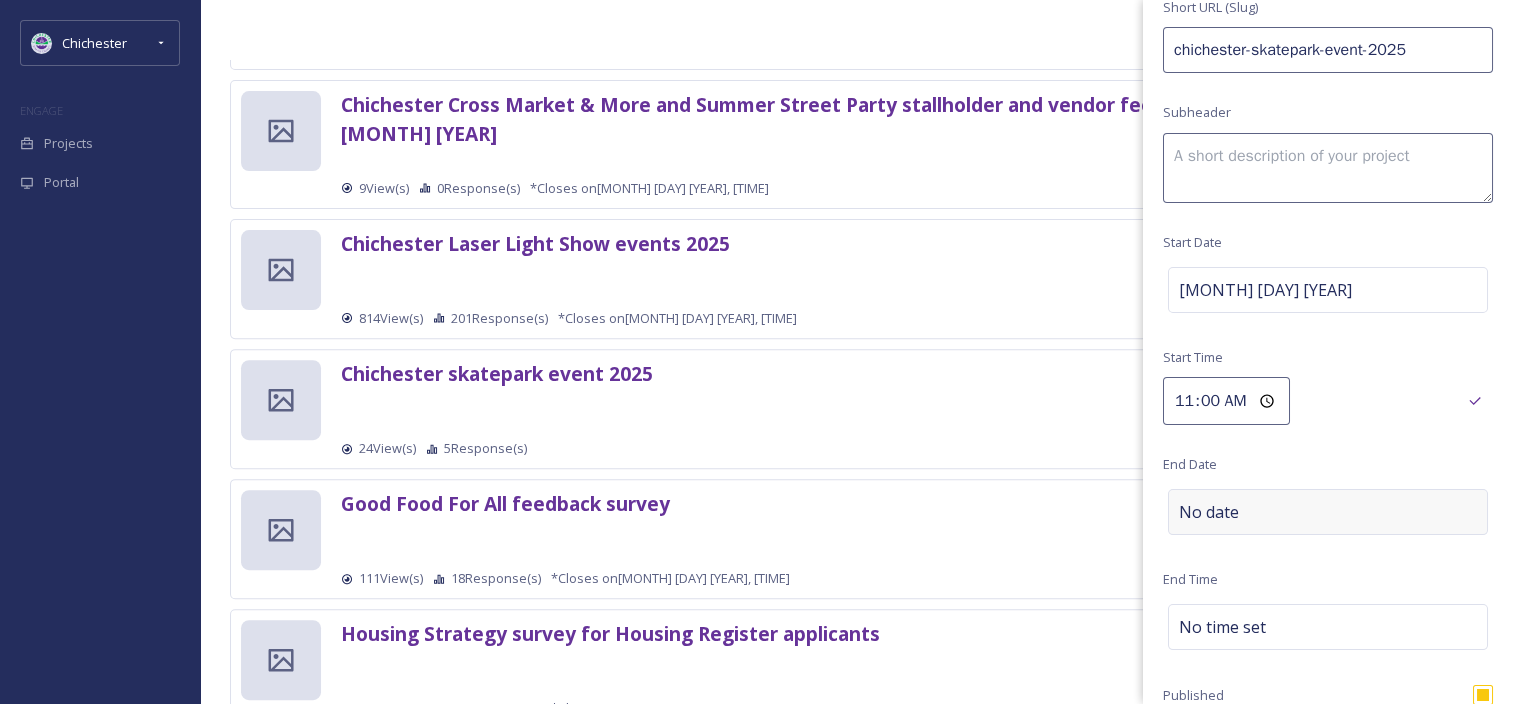 click on "No date" at bounding box center [1328, 512] 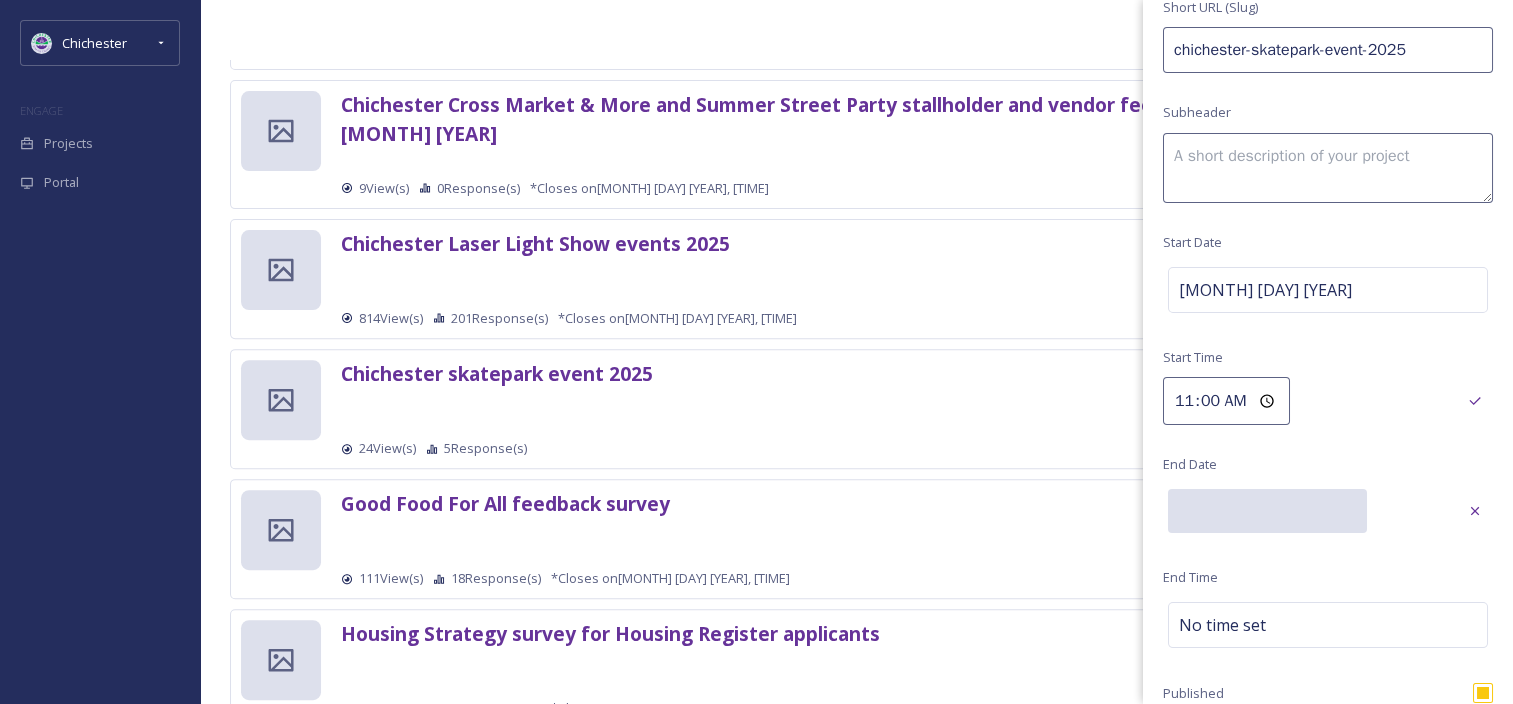 click at bounding box center (1267, 511) 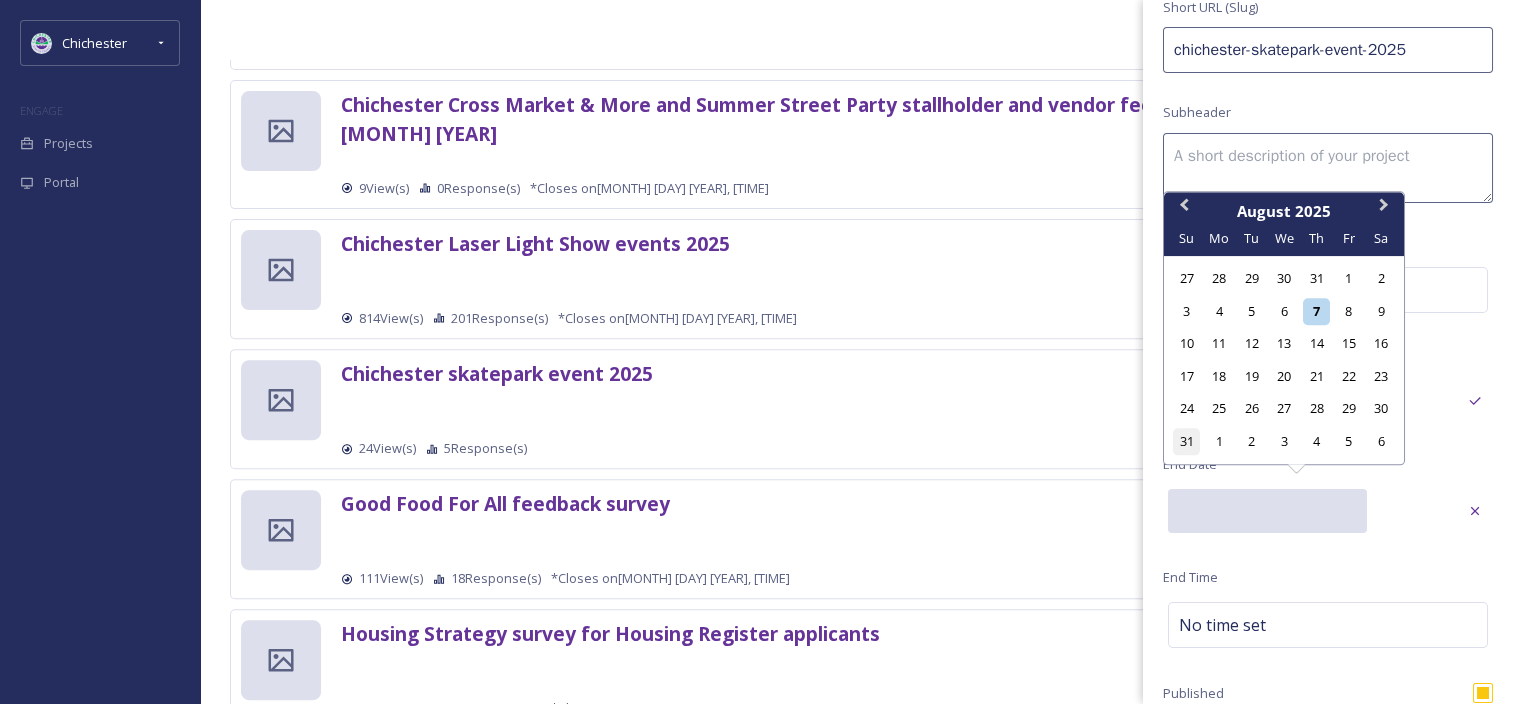 click on "31" at bounding box center (1186, 441) 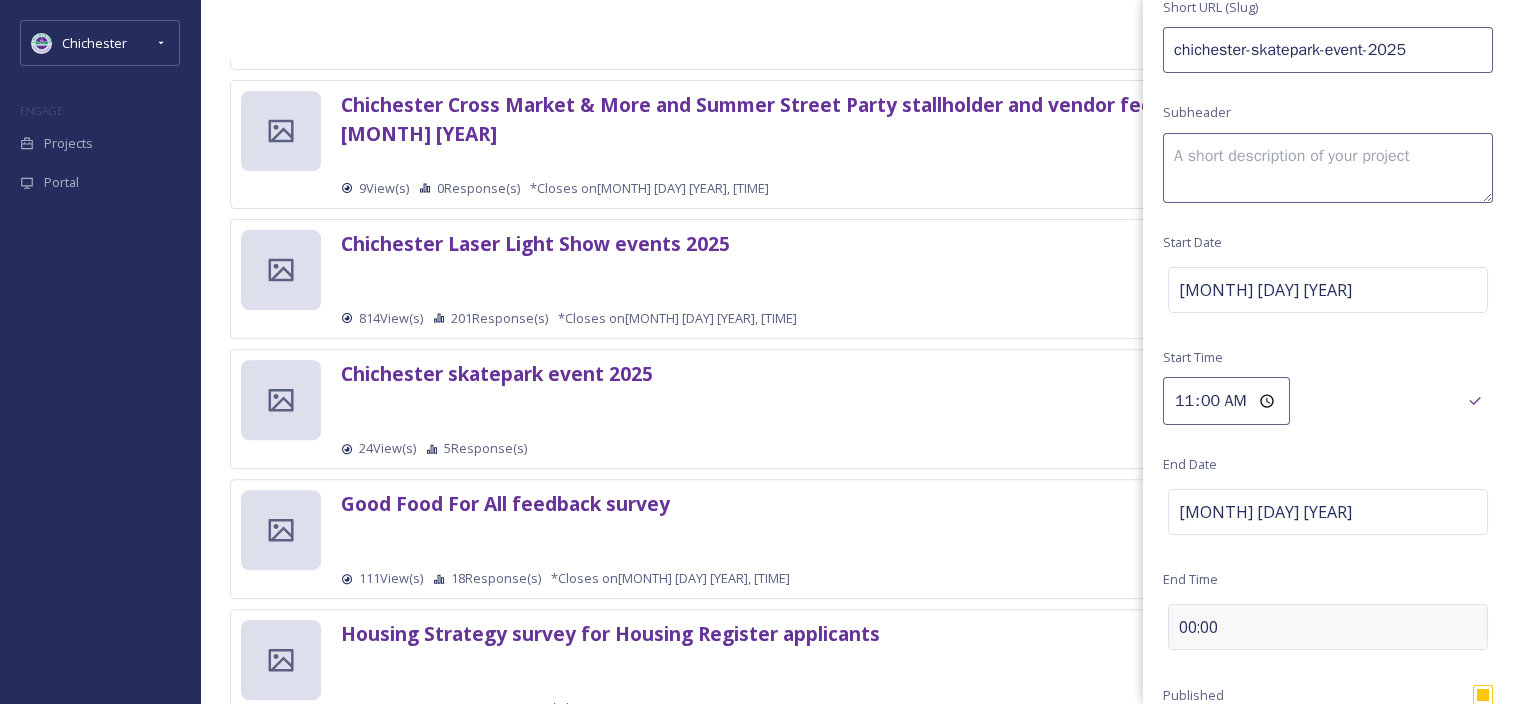 click on "00:00" at bounding box center [1328, 627] 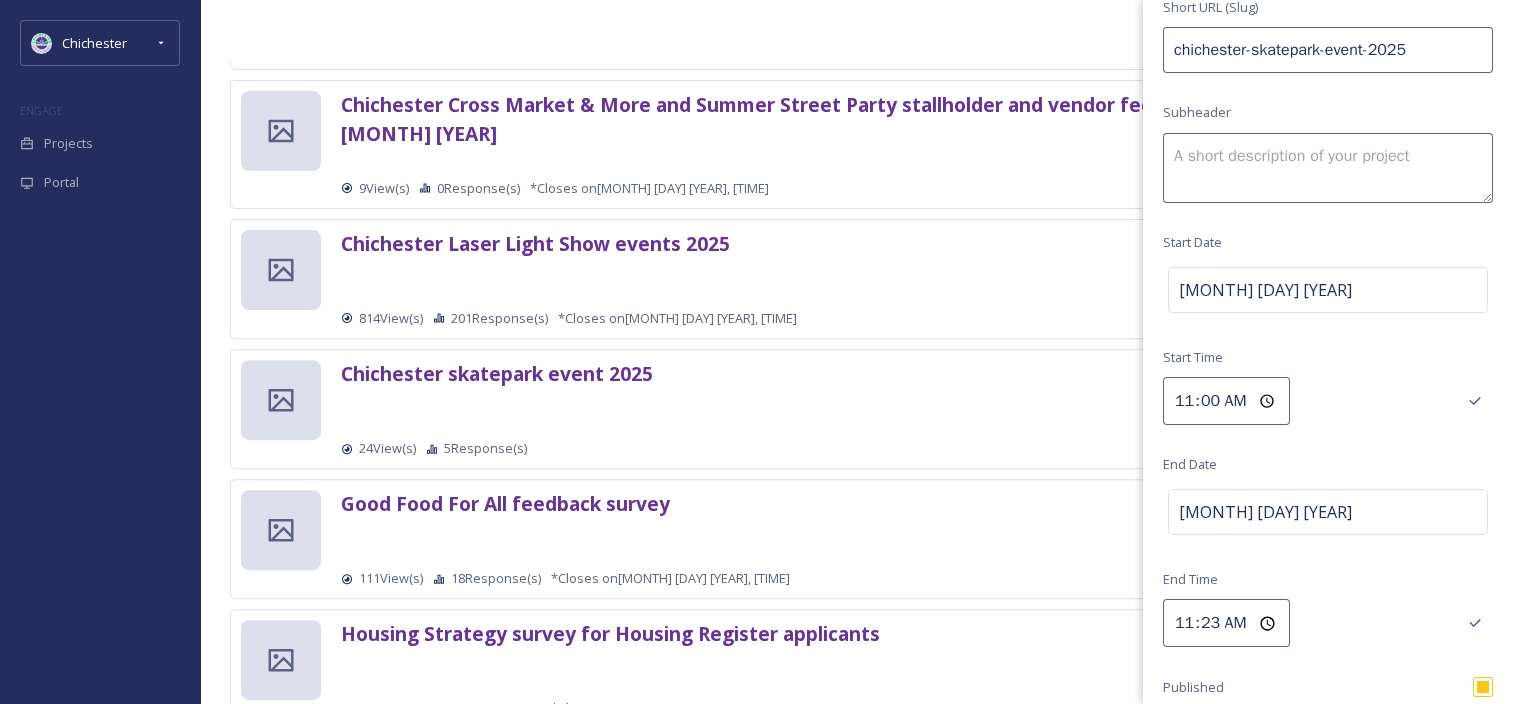 click on "11:23" at bounding box center [1226, 623] 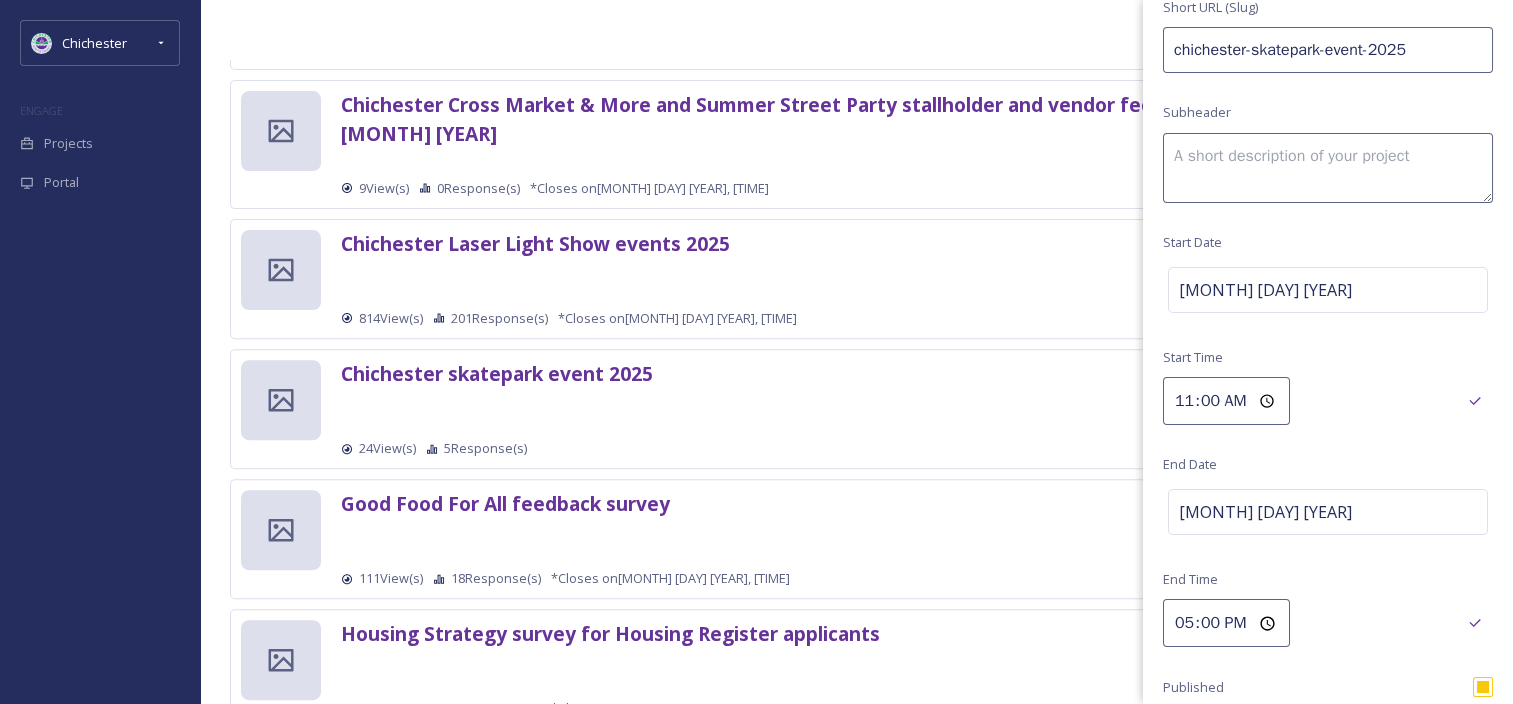 type on "17:00" 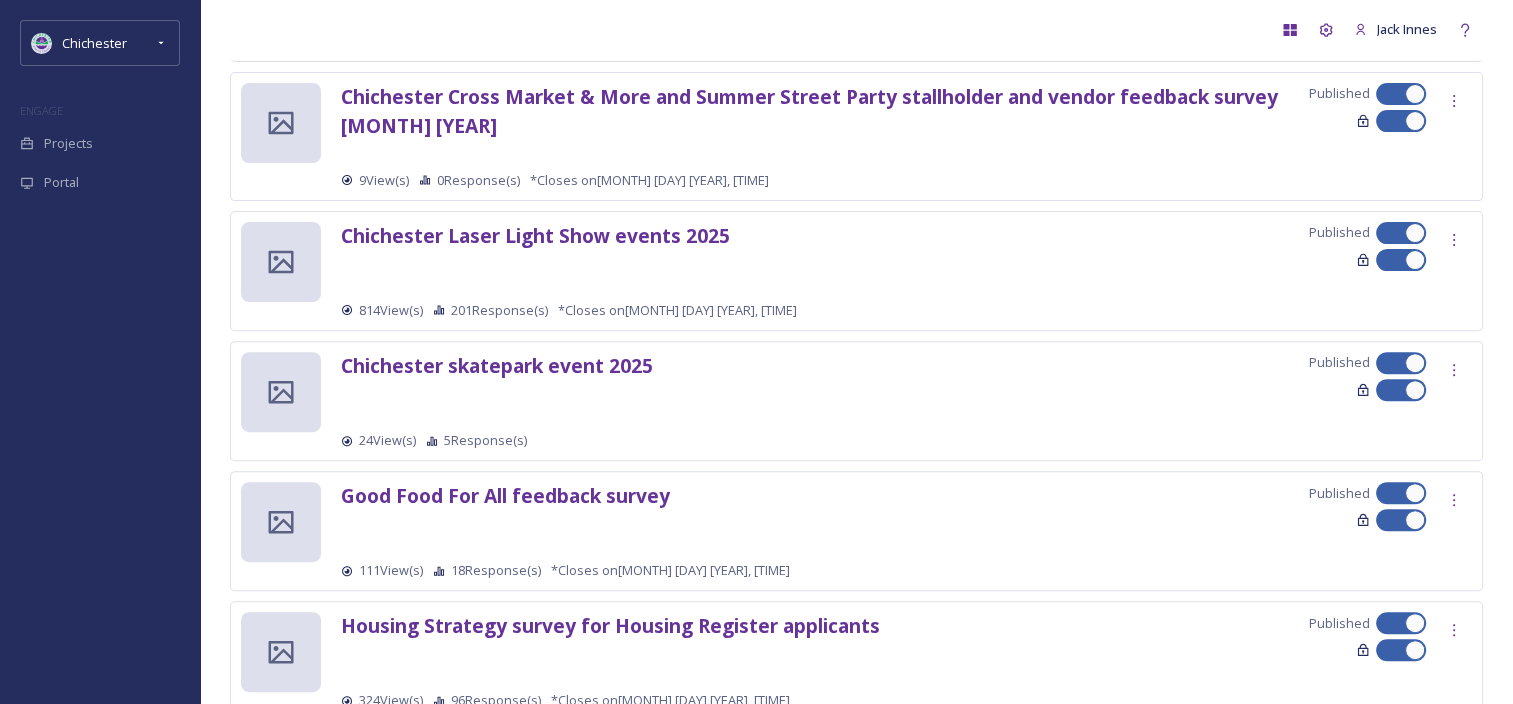 scroll, scrollTop: 612, scrollLeft: 0, axis: vertical 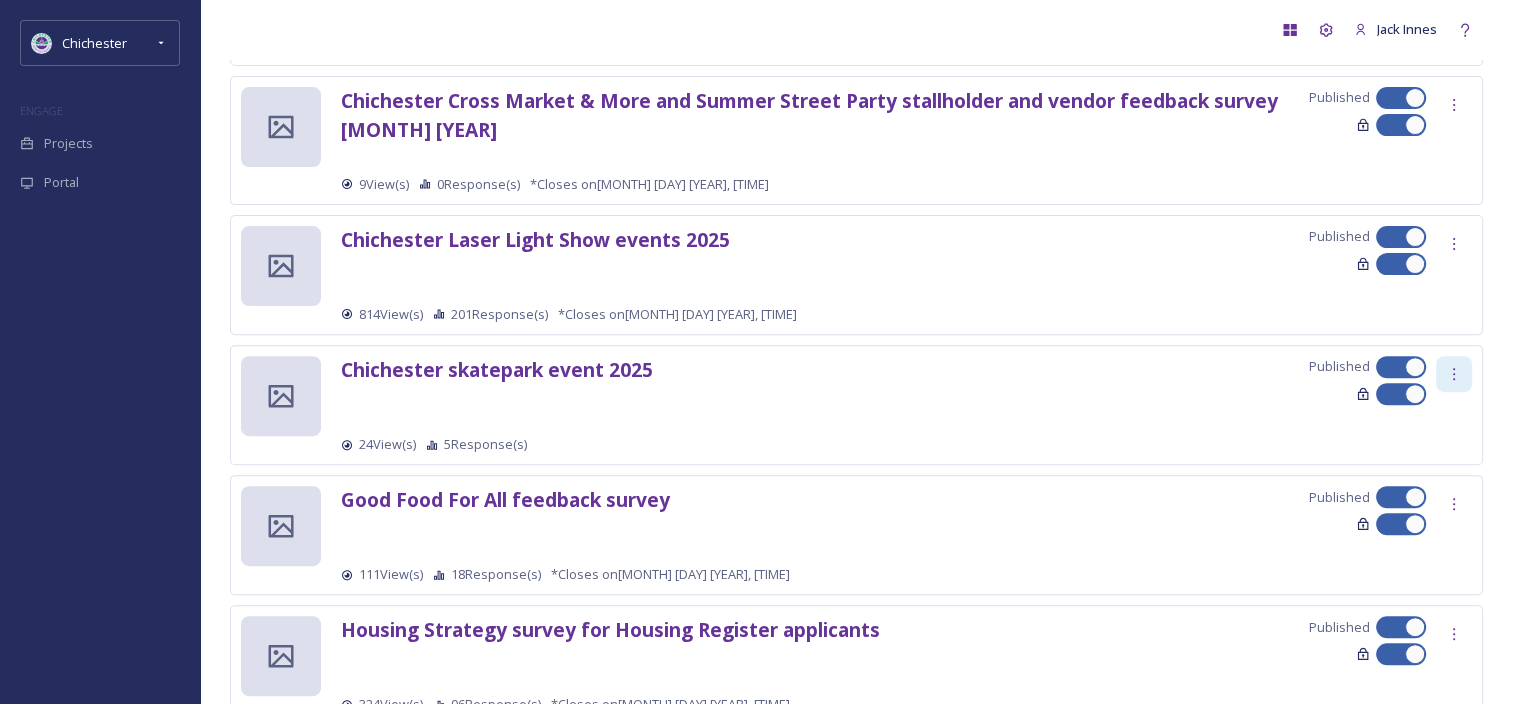 click at bounding box center [1454, 374] 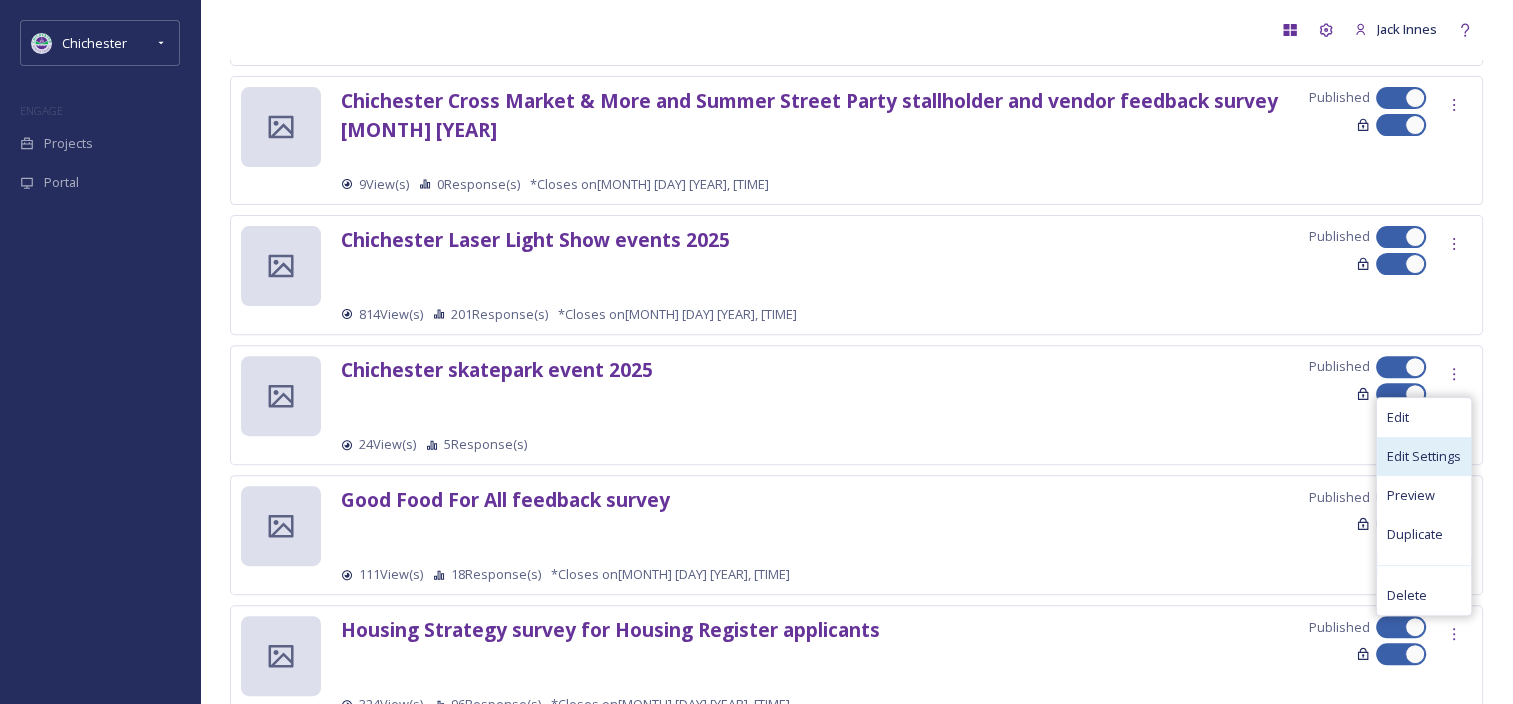 click on "Edit Settings" at bounding box center (1424, 456) 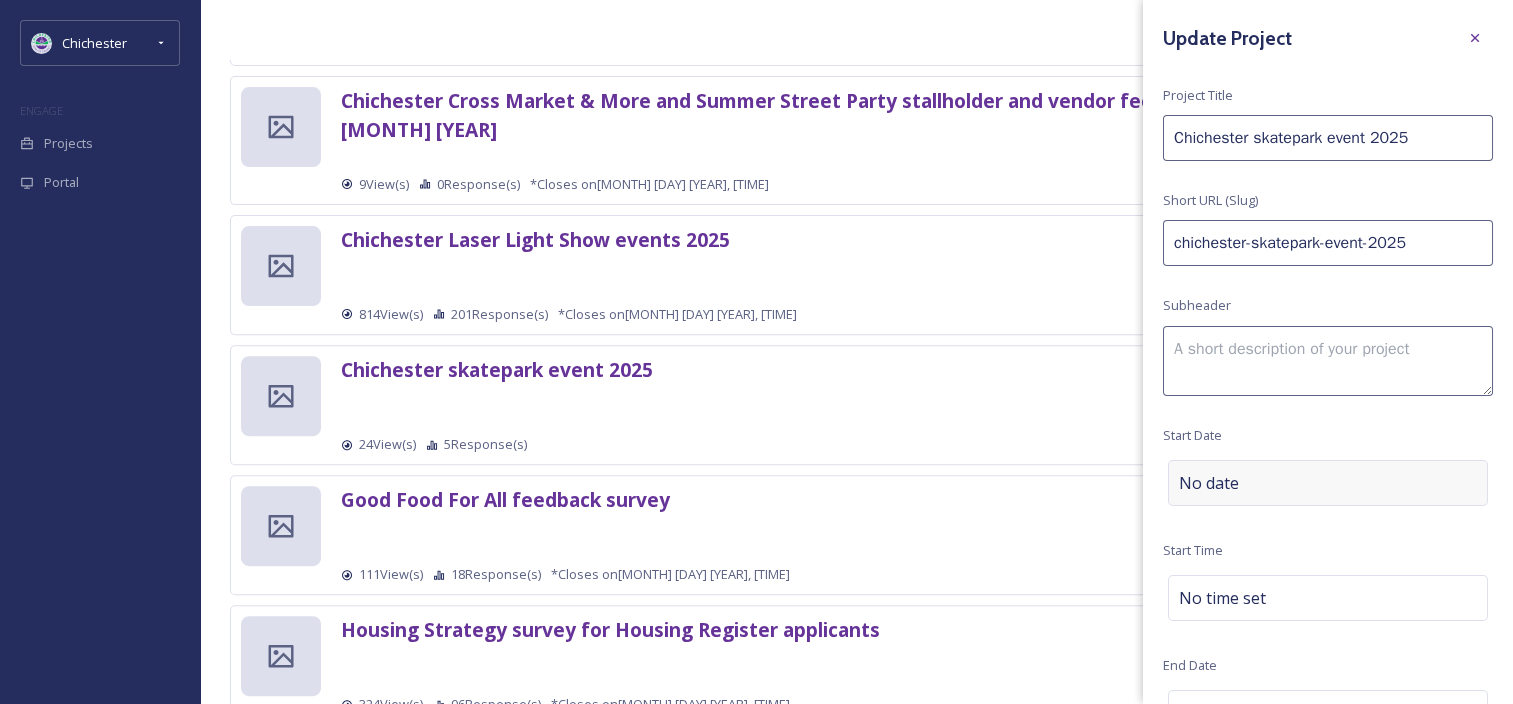 click on "No date" at bounding box center (1328, 483) 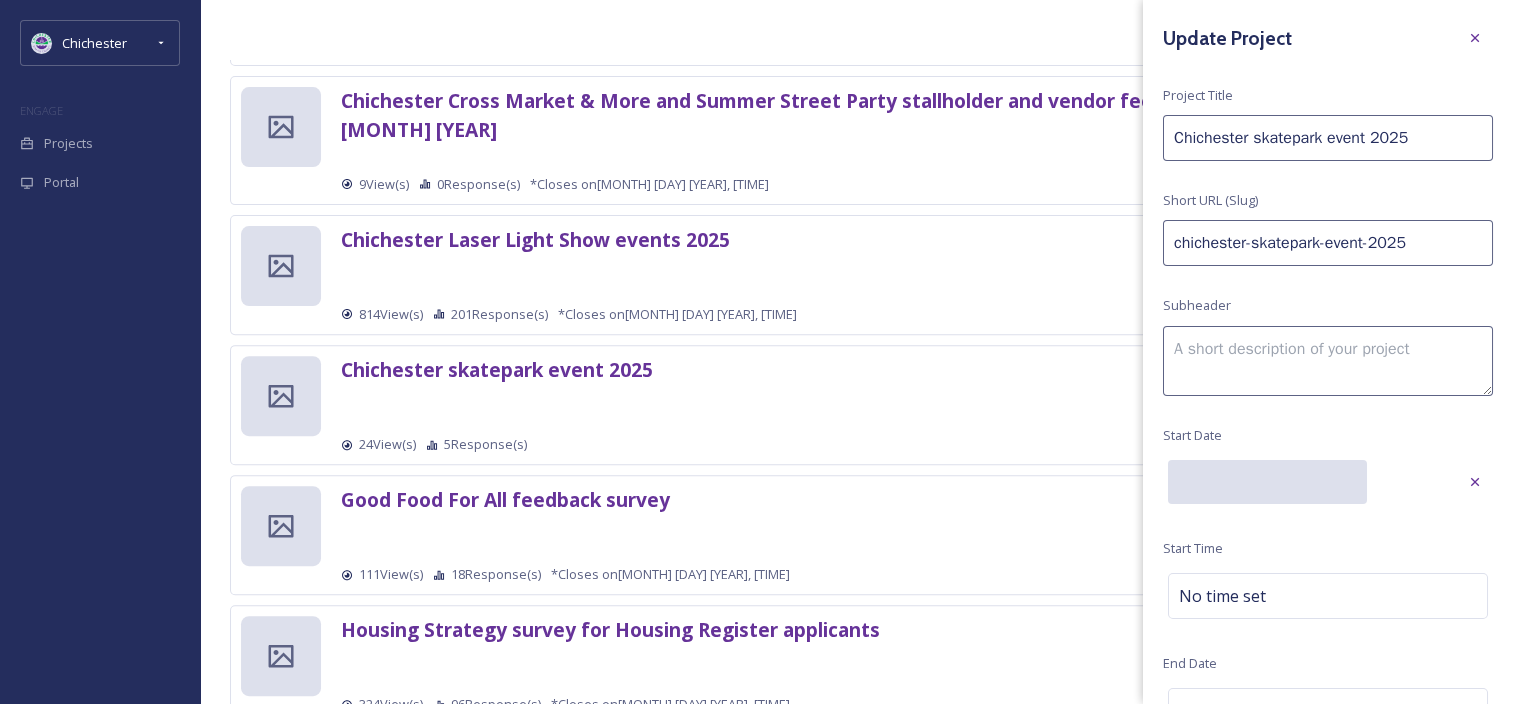 click at bounding box center [1267, 482] 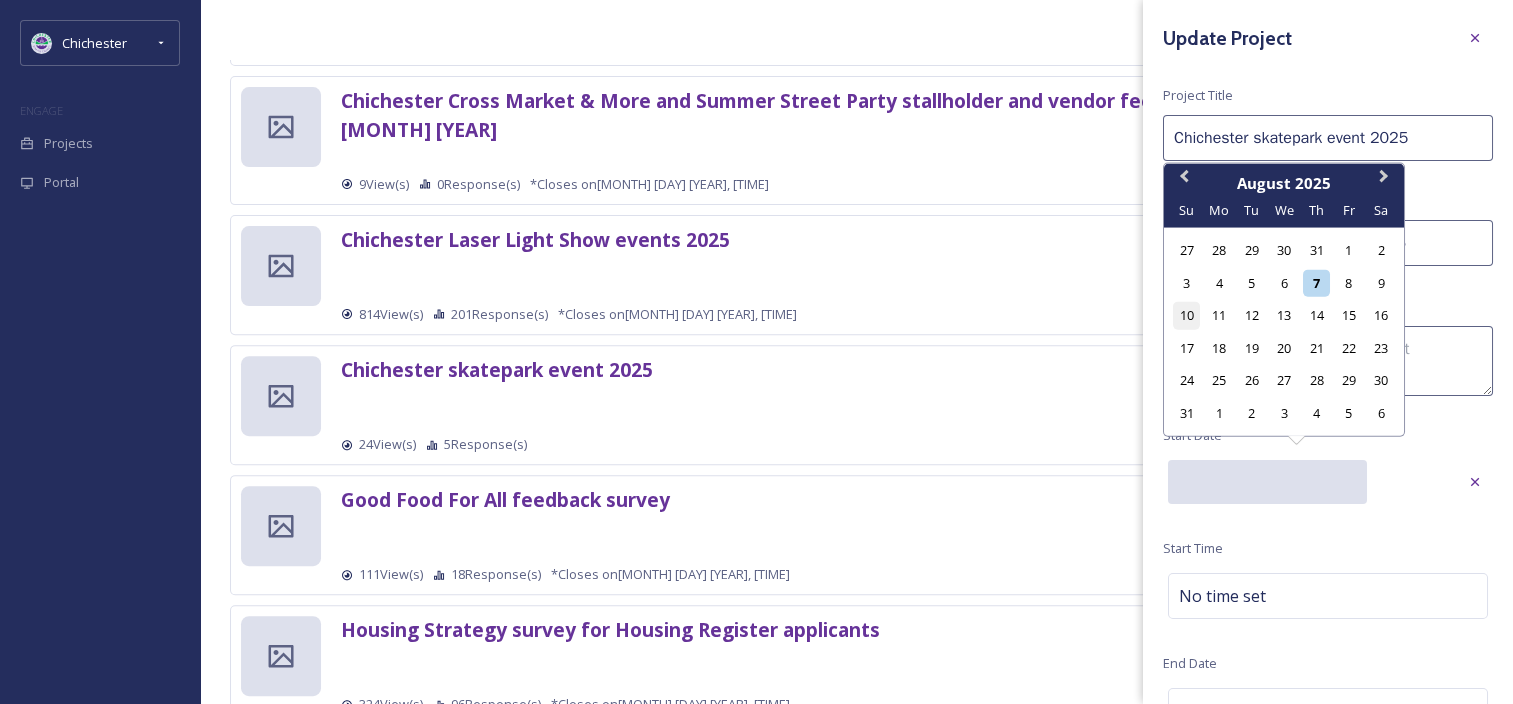 click on "10" at bounding box center (1186, 315) 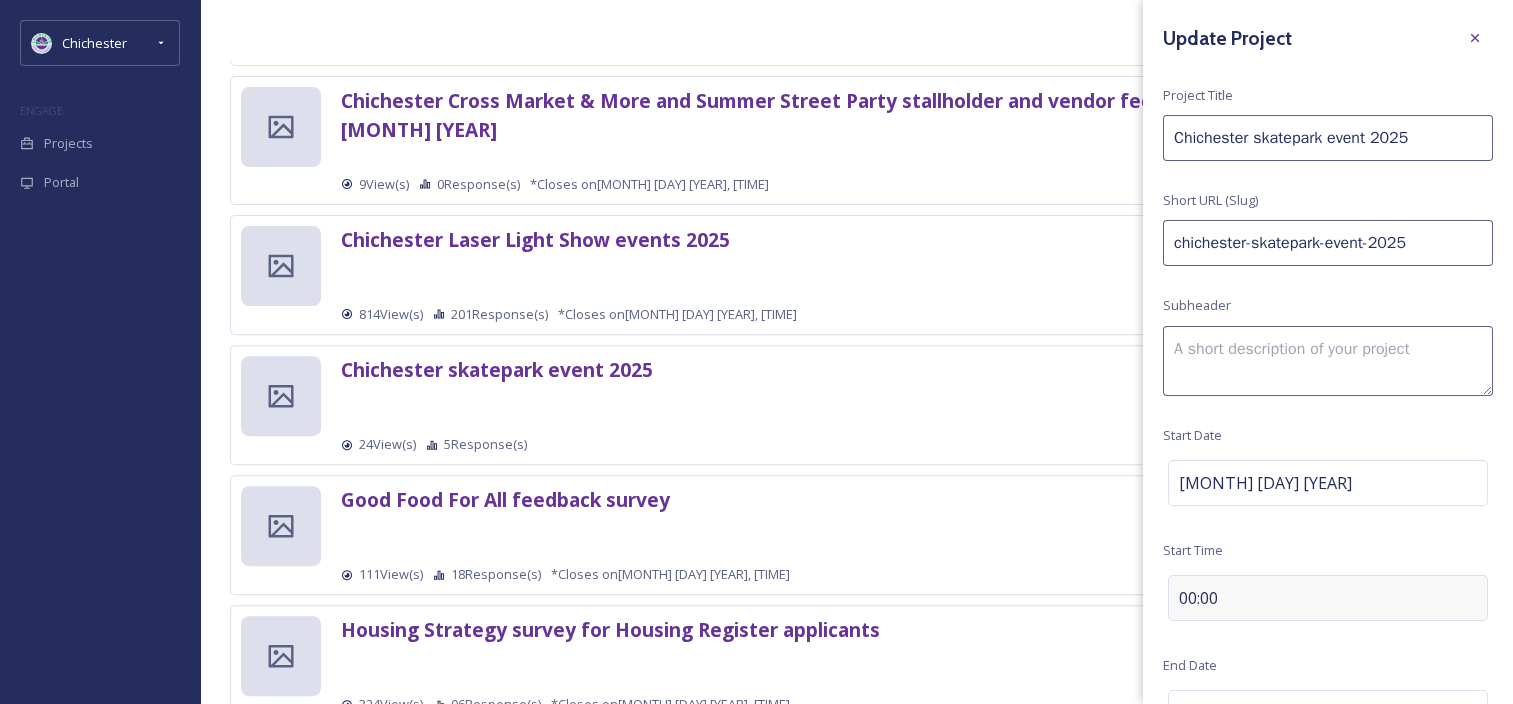 click on "00:00" at bounding box center [1328, 598] 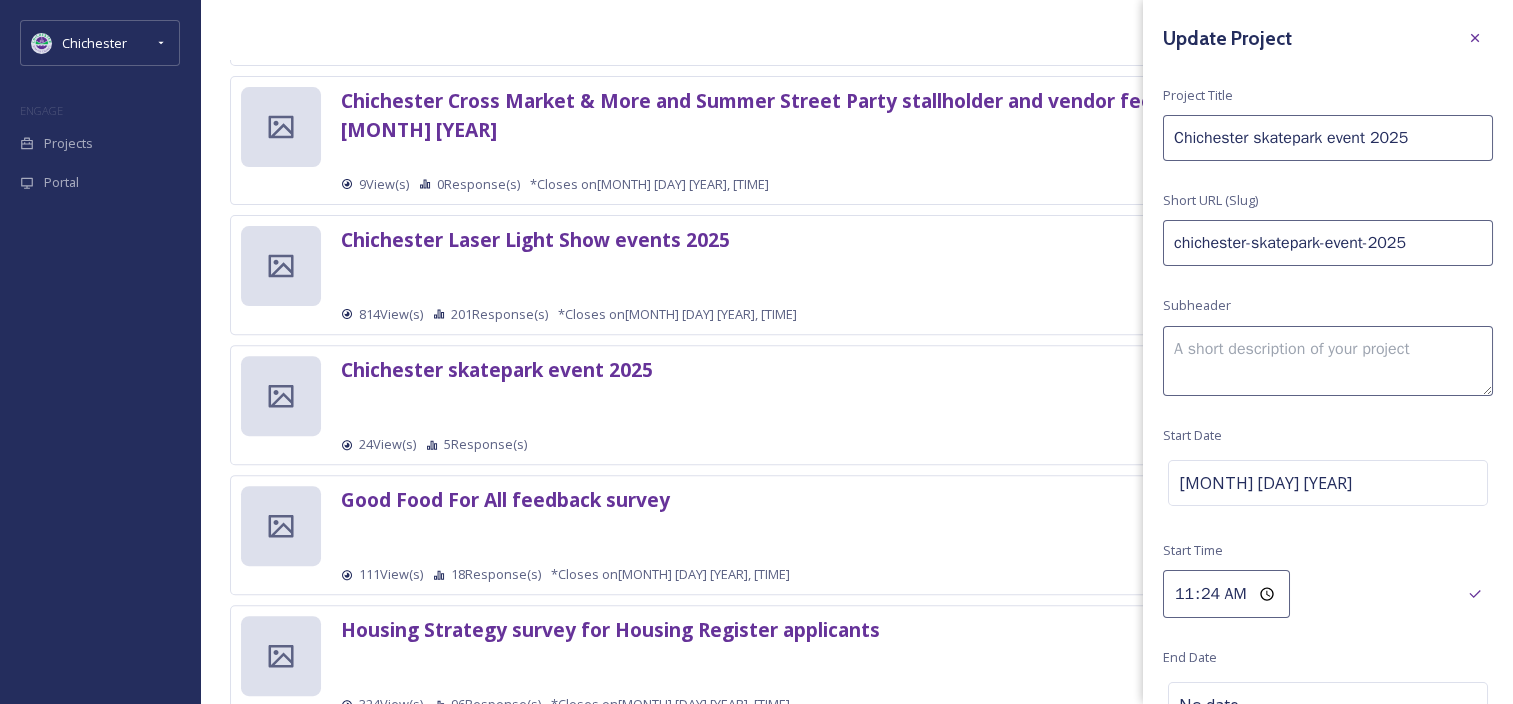 click on "11:24" at bounding box center [1226, 594] 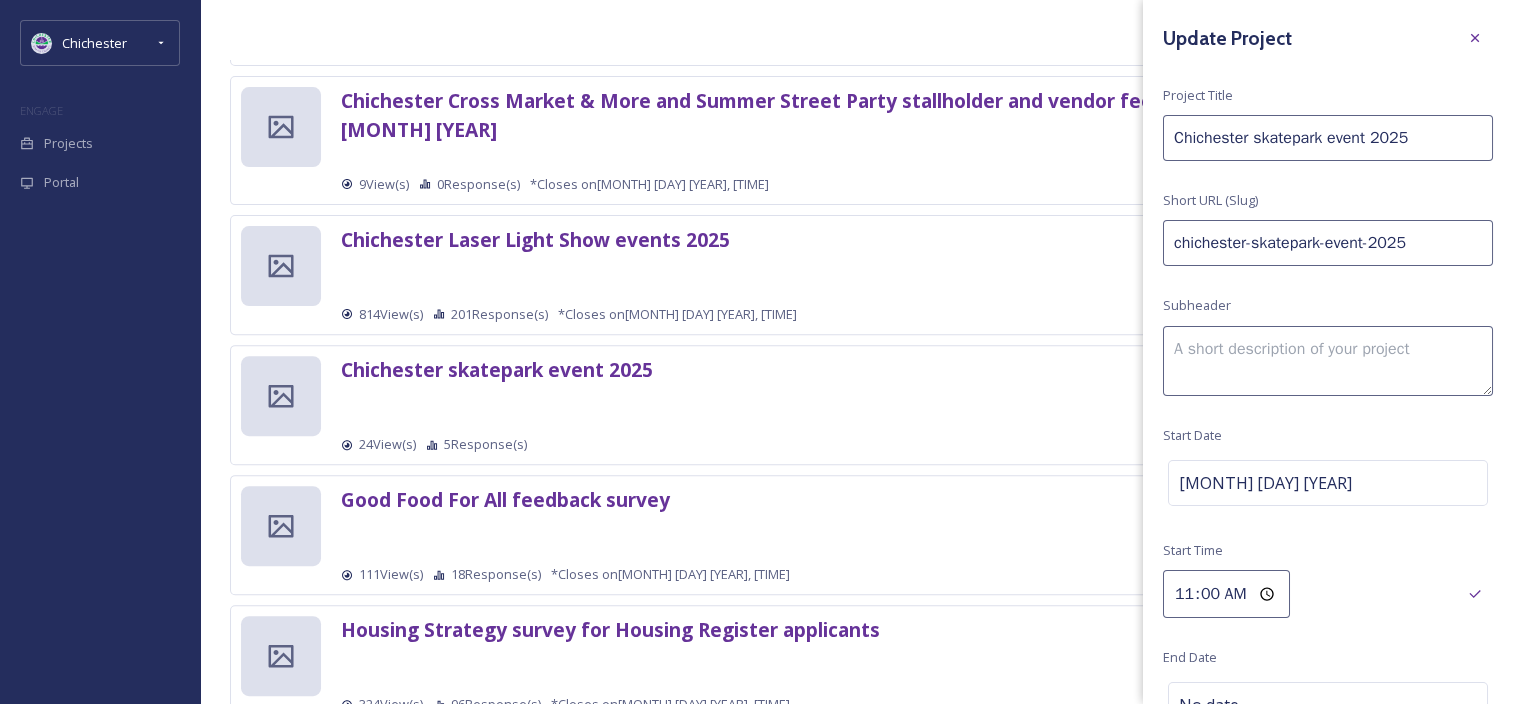type on "11:00" 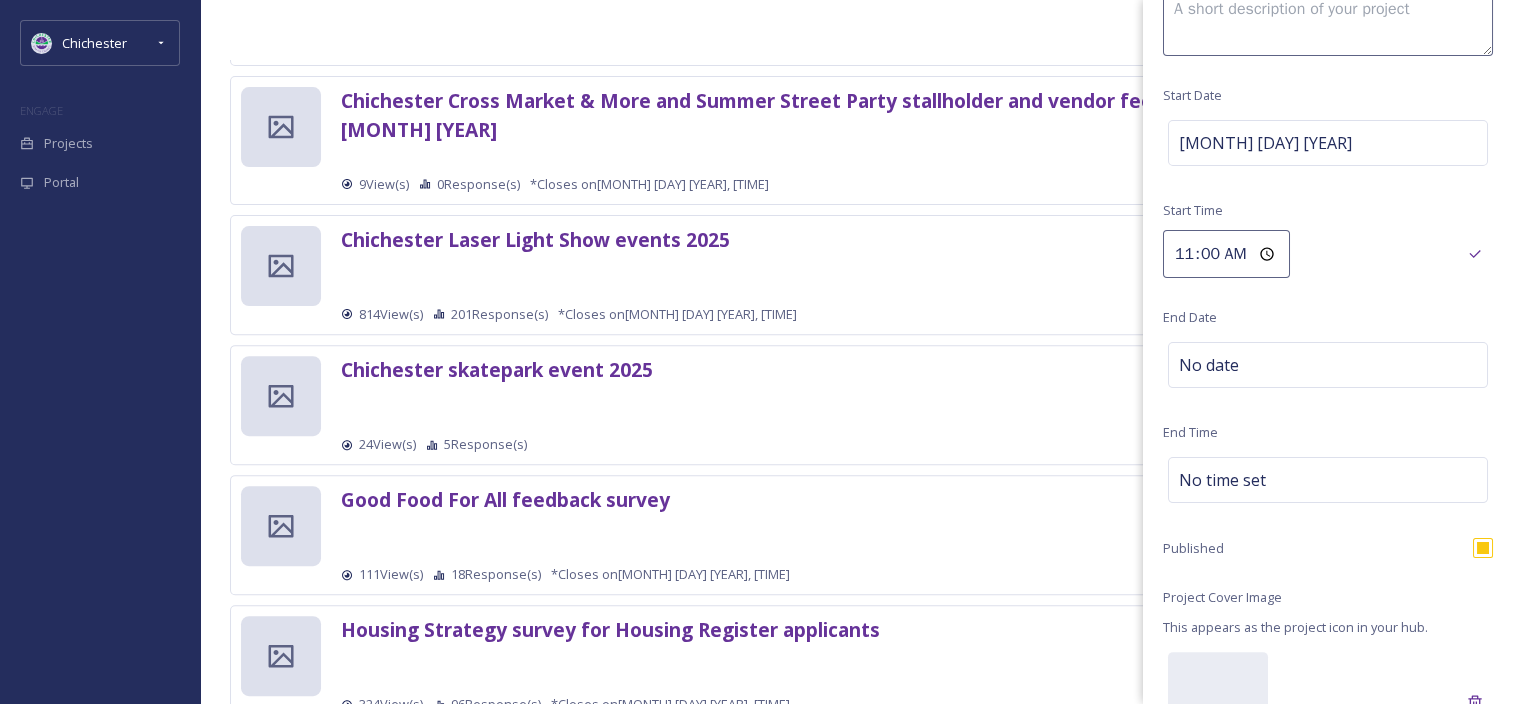 scroll, scrollTop: 342, scrollLeft: 0, axis: vertical 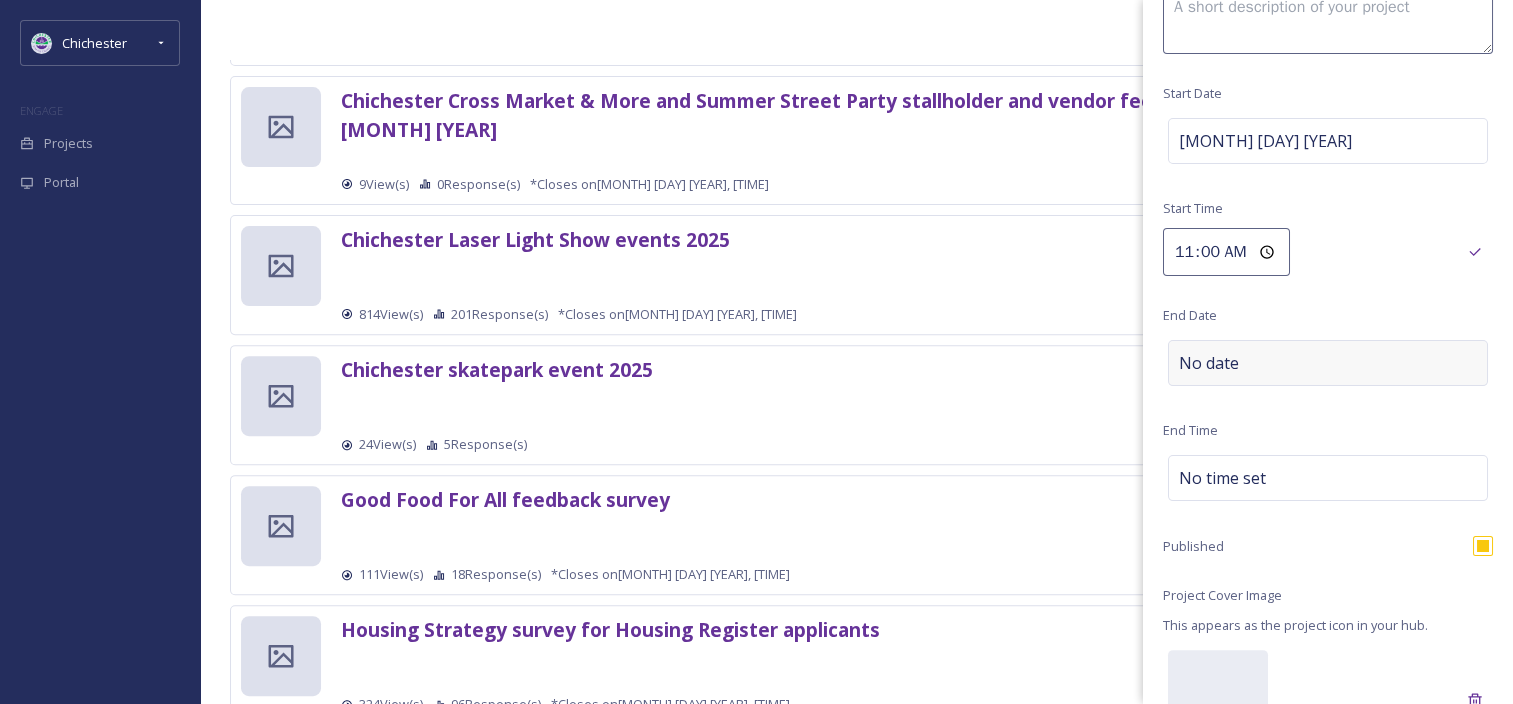 click on "No date" at bounding box center [1209, 363] 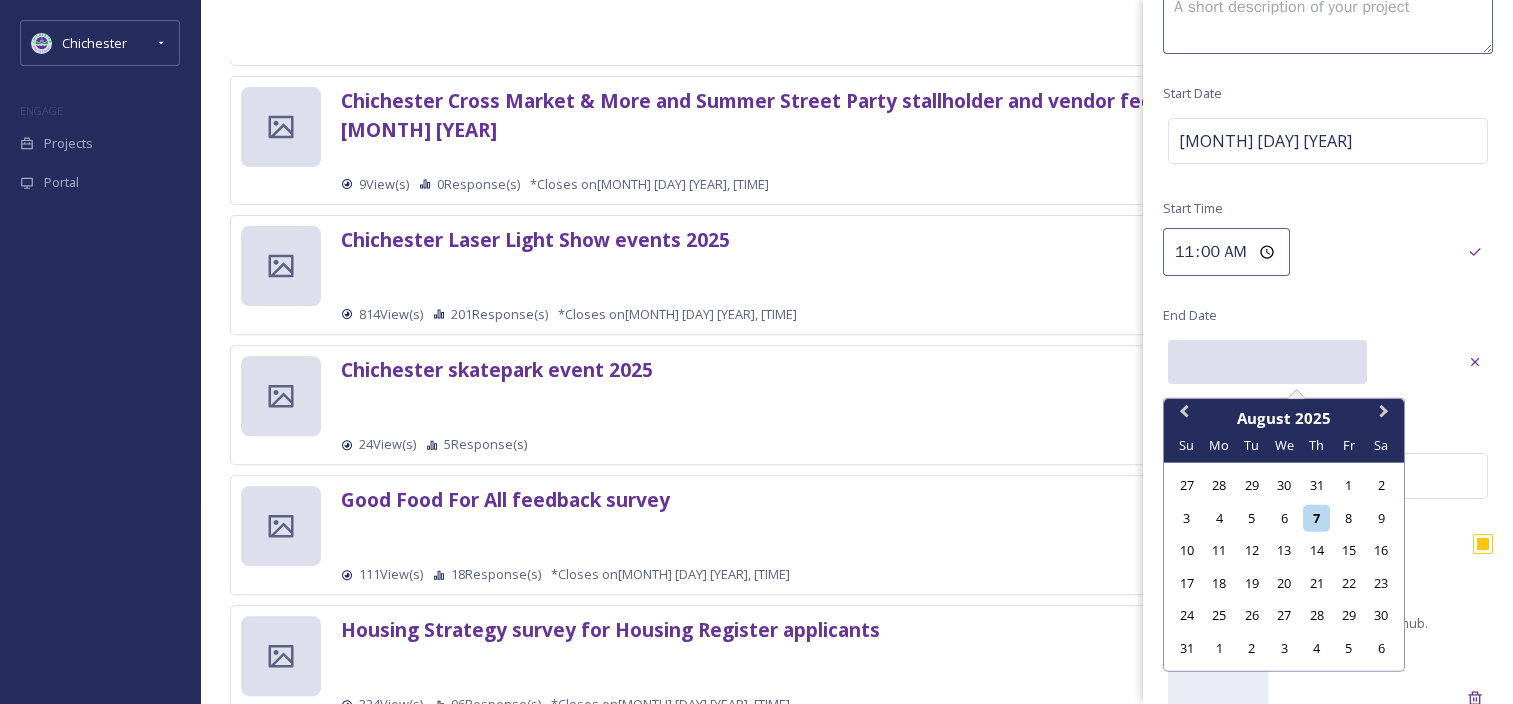 click at bounding box center [1267, 362] 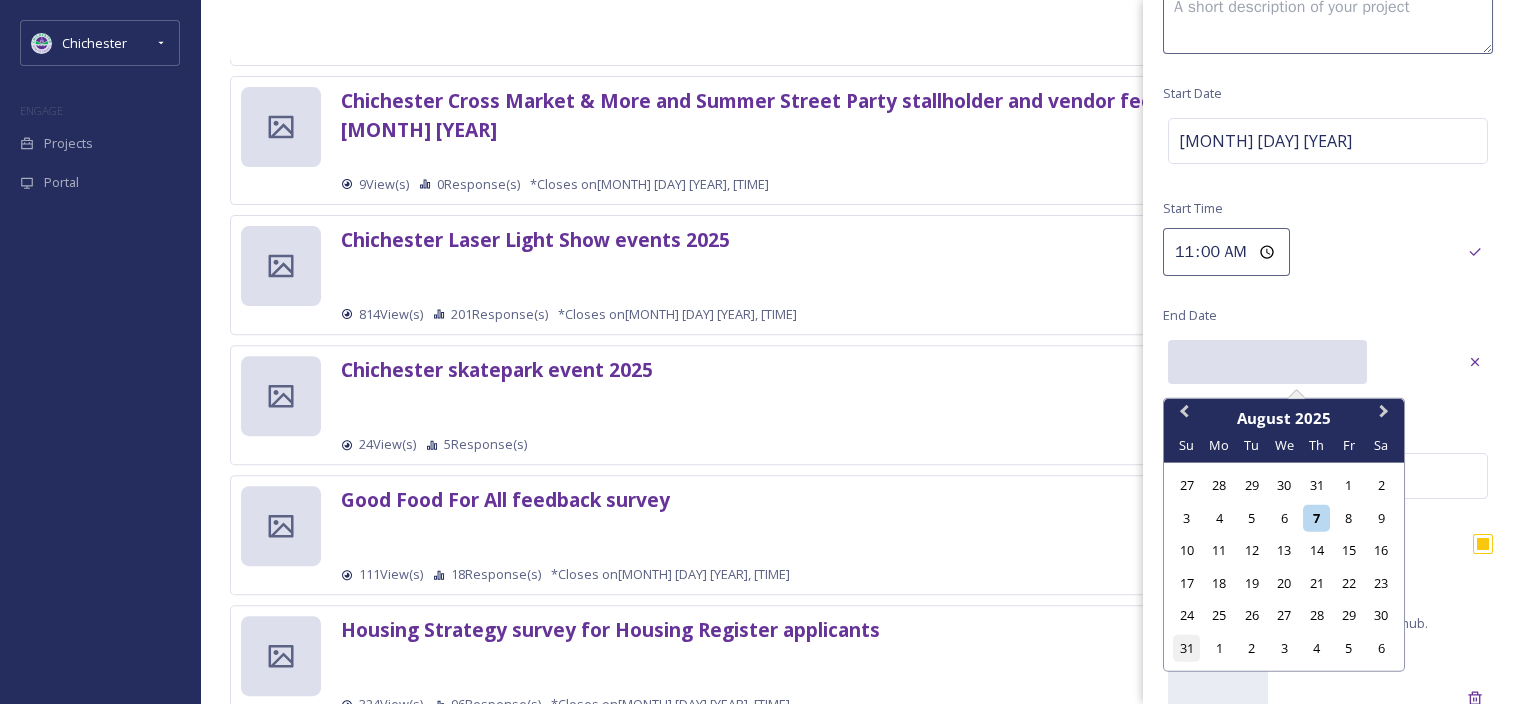 click on "31" at bounding box center [1186, 647] 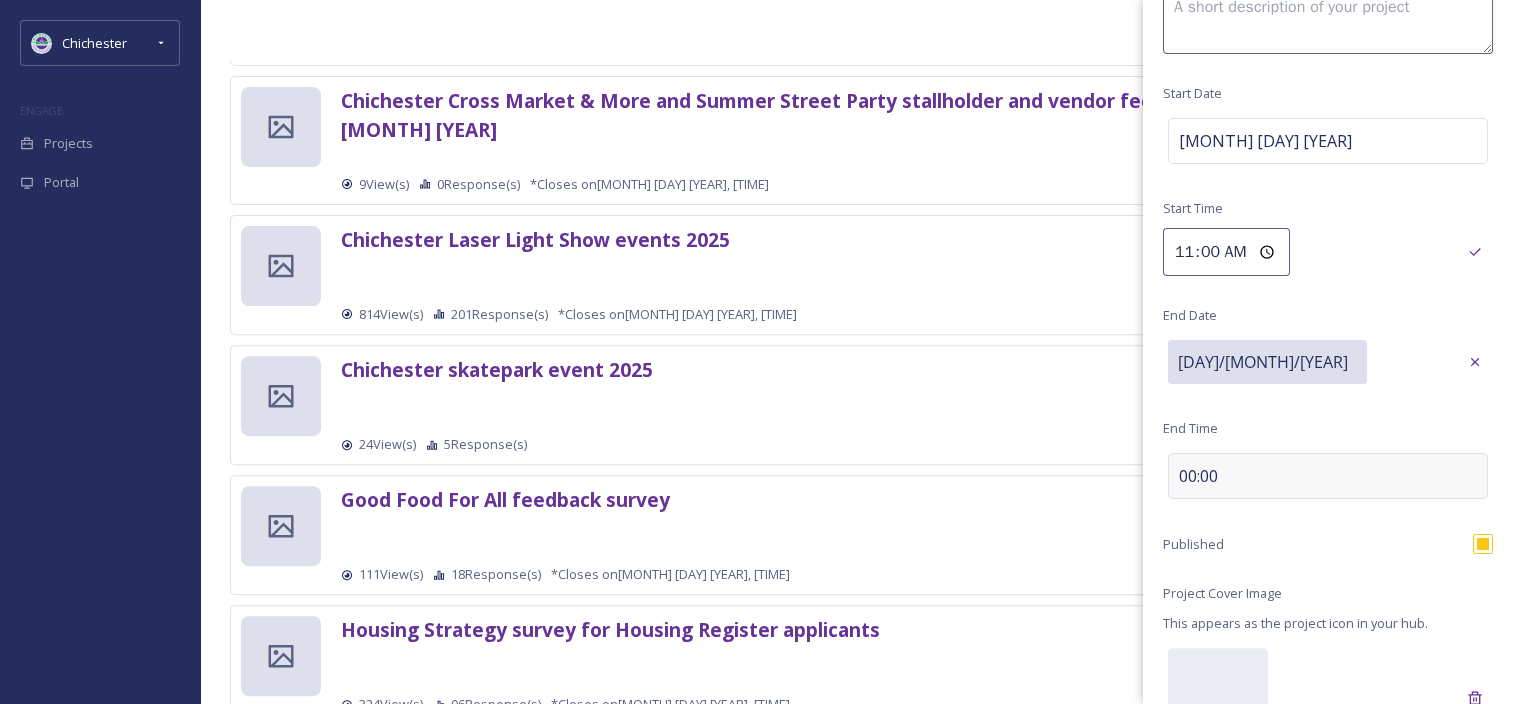 click on "00:00" at bounding box center [1328, 476] 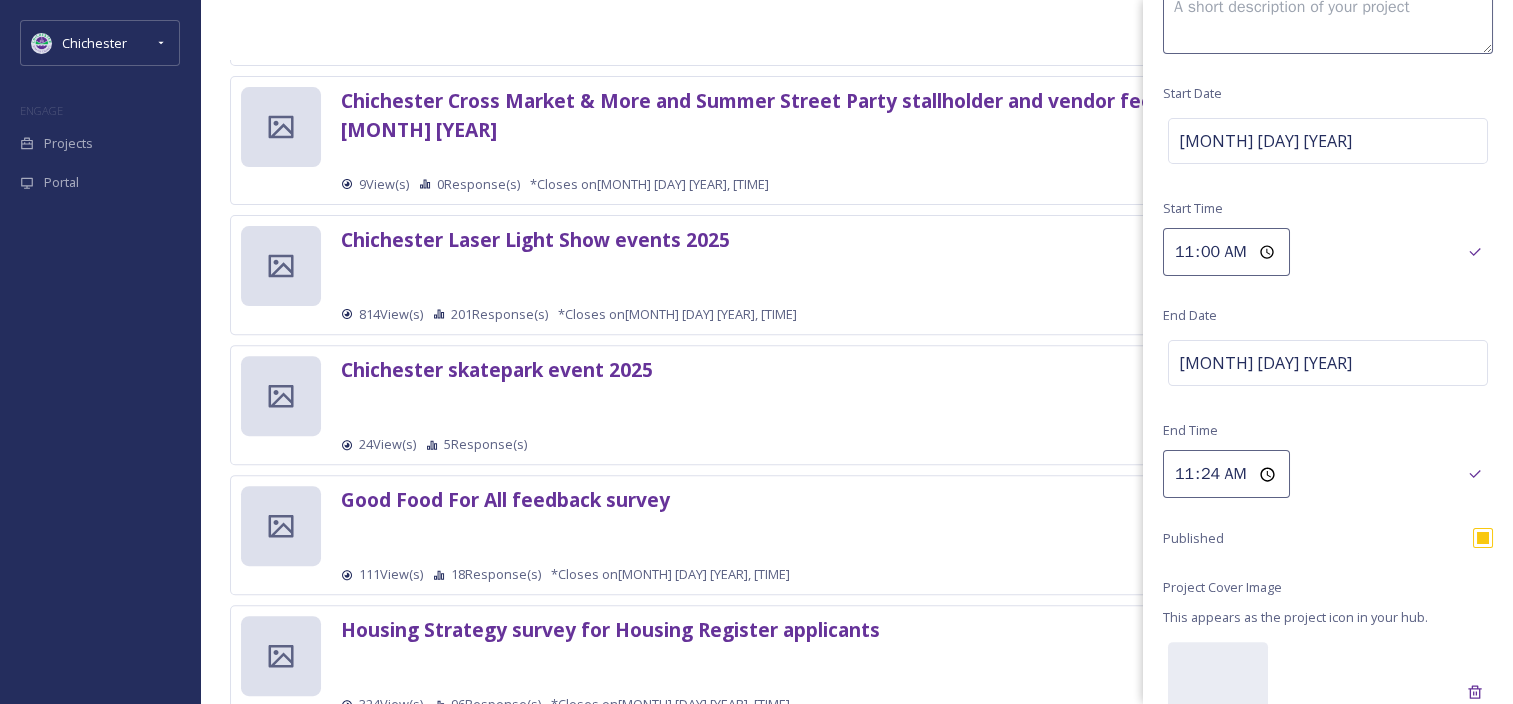 click on "11:24" at bounding box center [1226, 474] 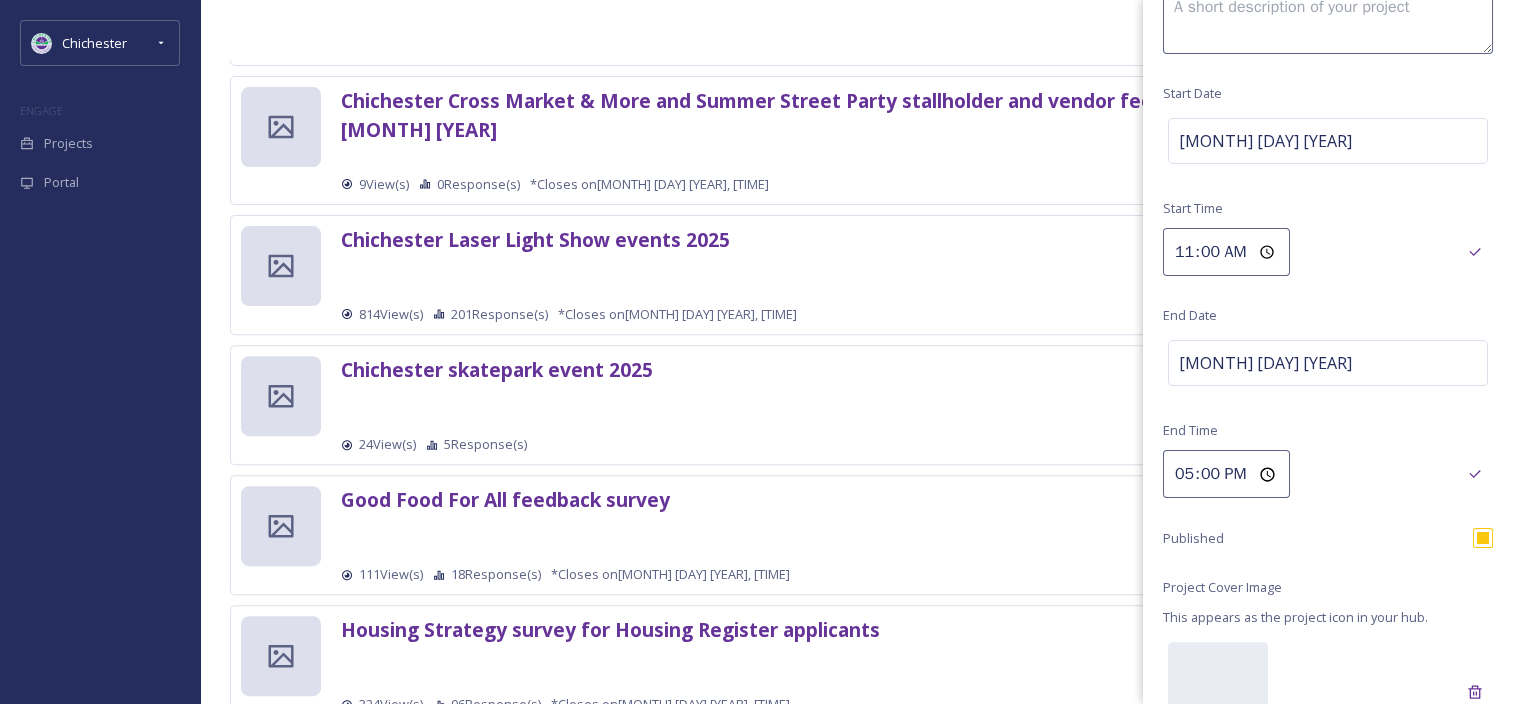 type on "17:00" 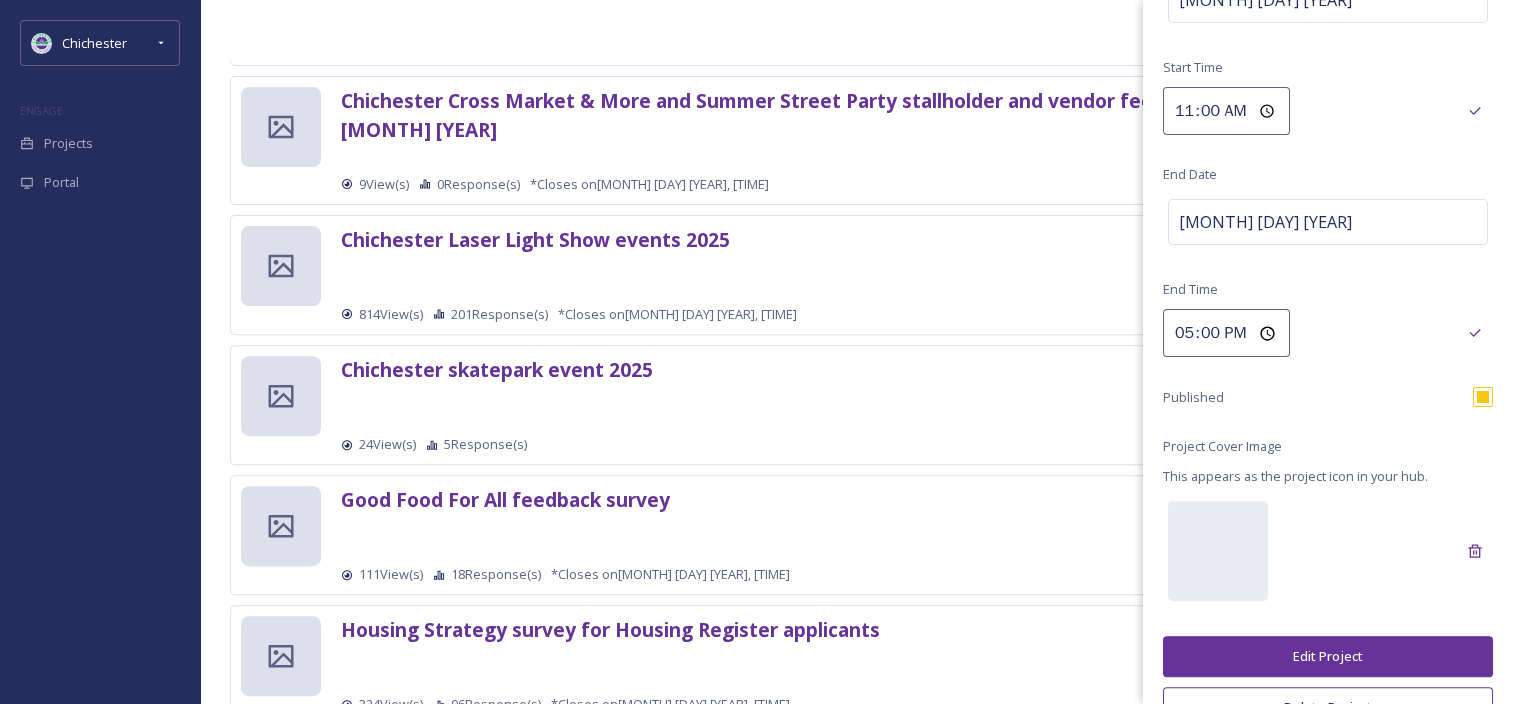 scroll, scrollTop: 509, scrollLeft: 0, axis: vertical 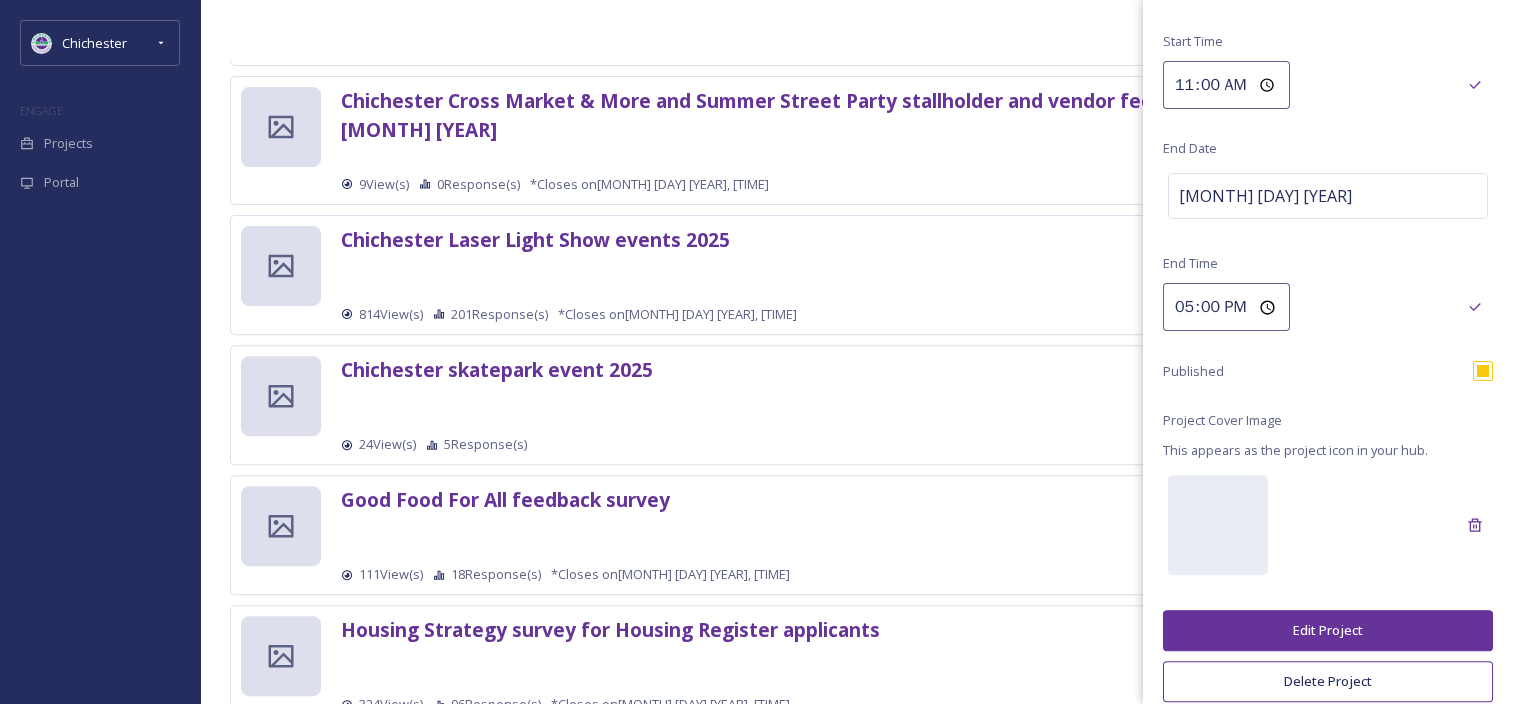 click on "Edit Project" at bounding box center [1328, 630] 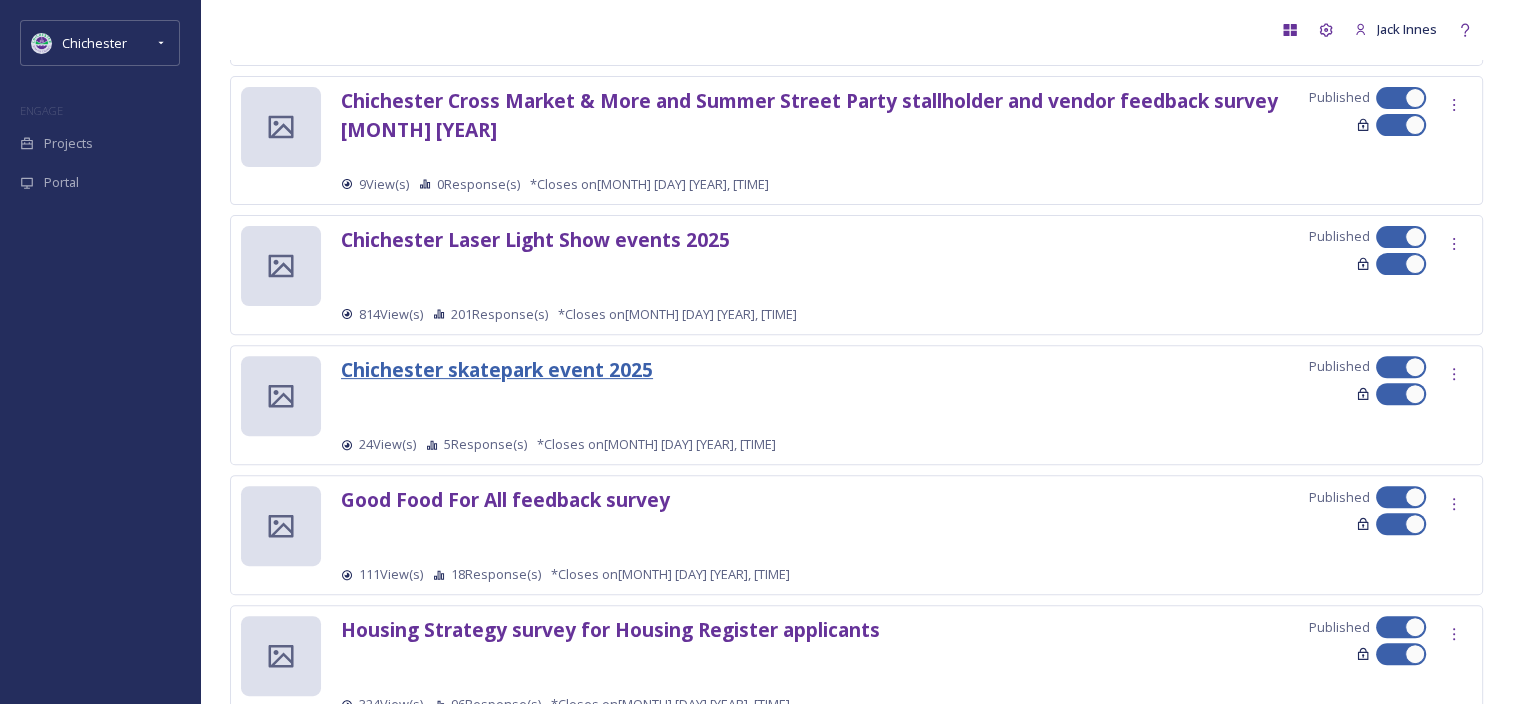 click on "Chichester skatepark event 2025" at bounding box center (497, 369) 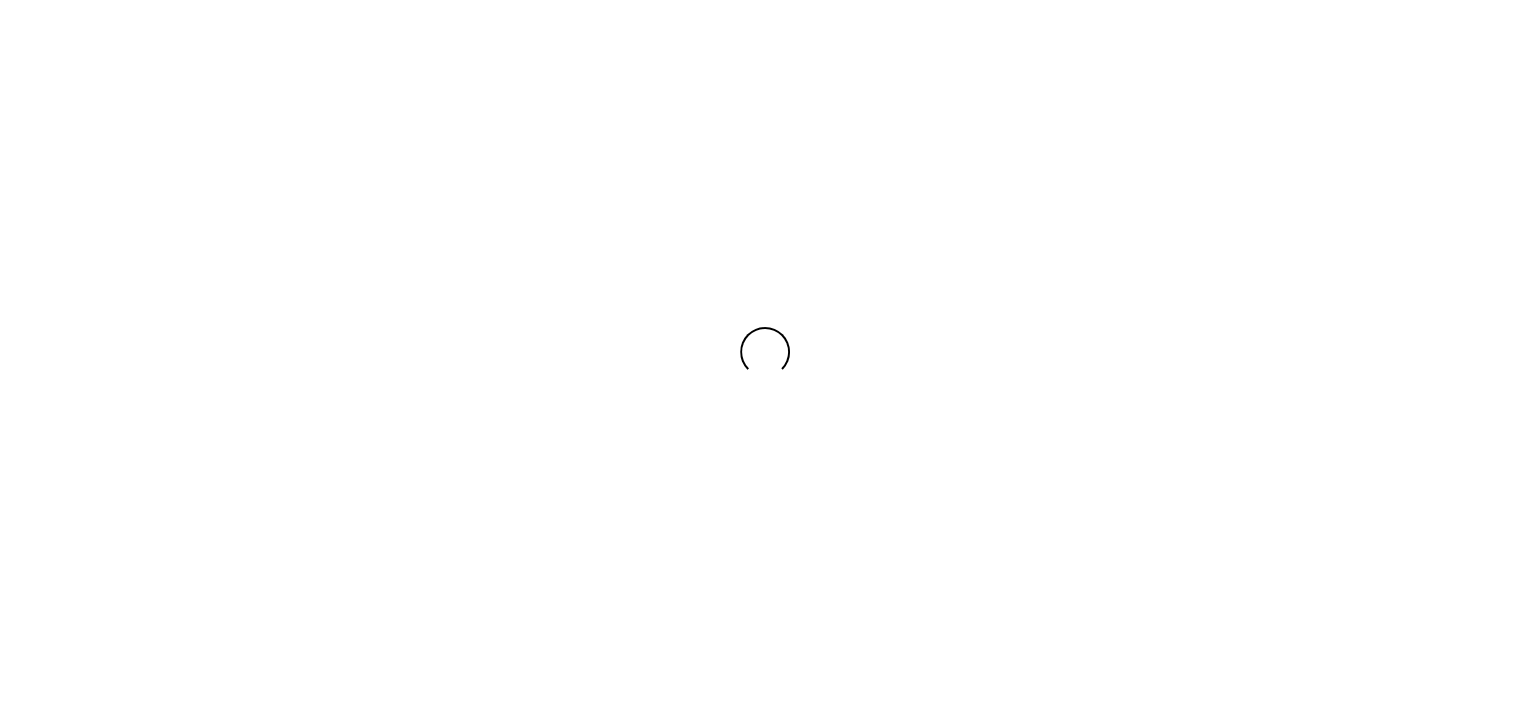 scroll, scrollTop: 0, scrollLeft: 0, axis: both 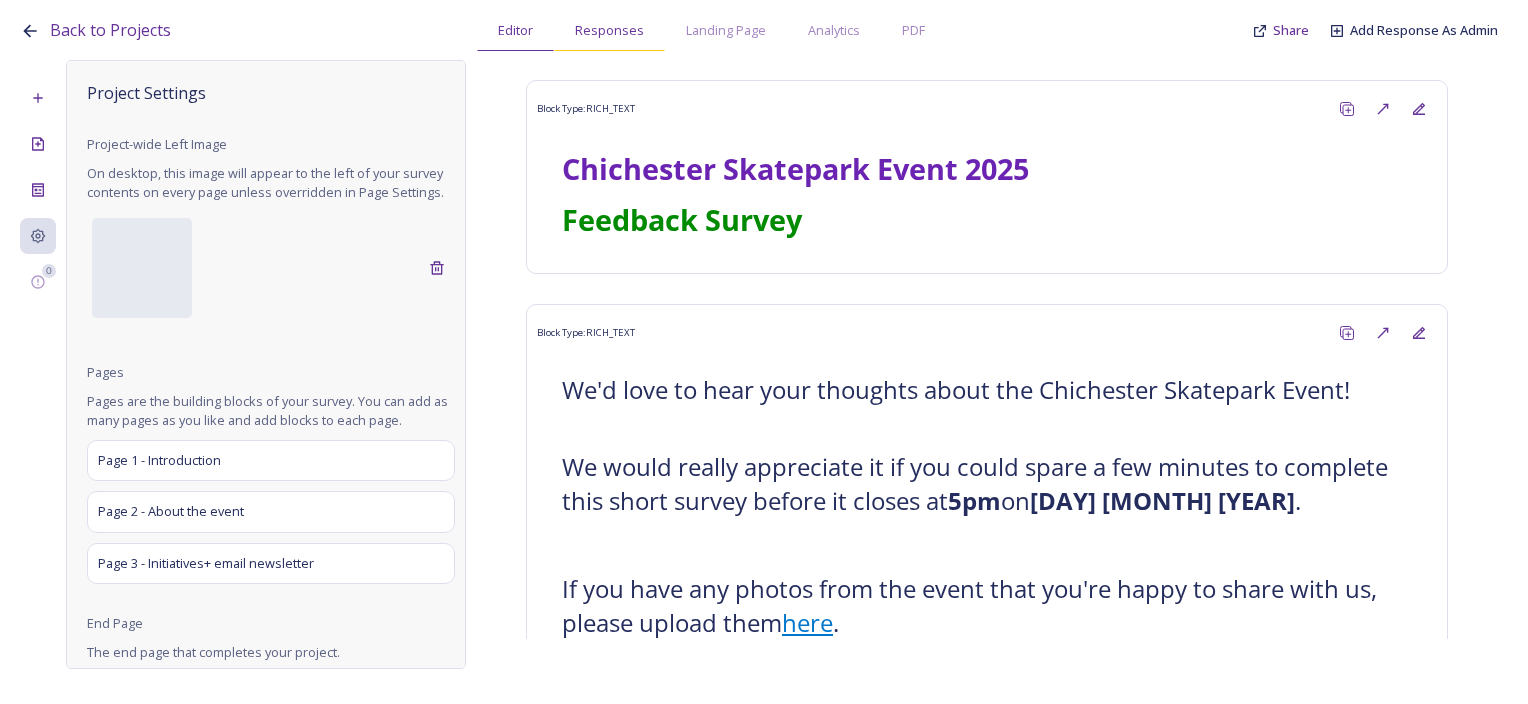 click on "Responses" at bounding box center (609, 30) 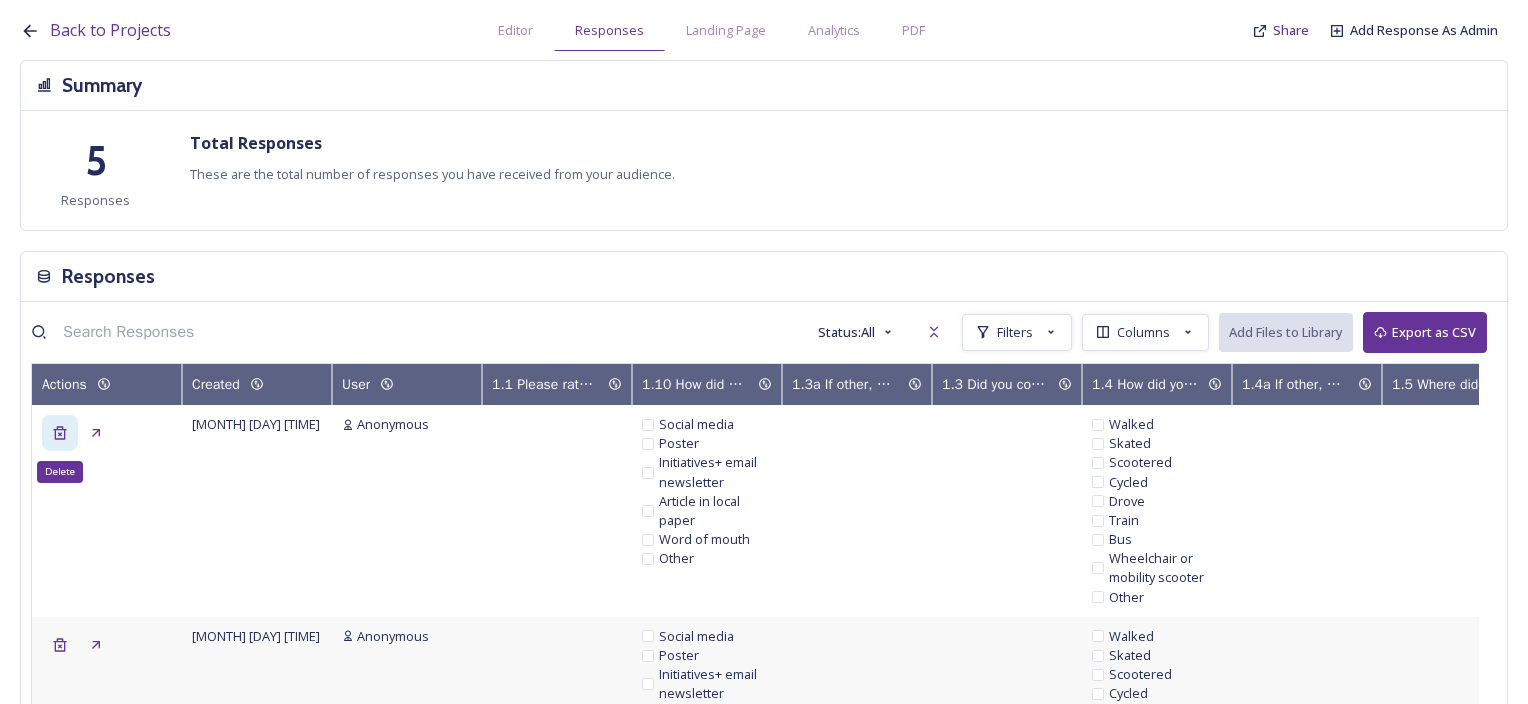 click on "Delete" at bounding box center (60, 433) 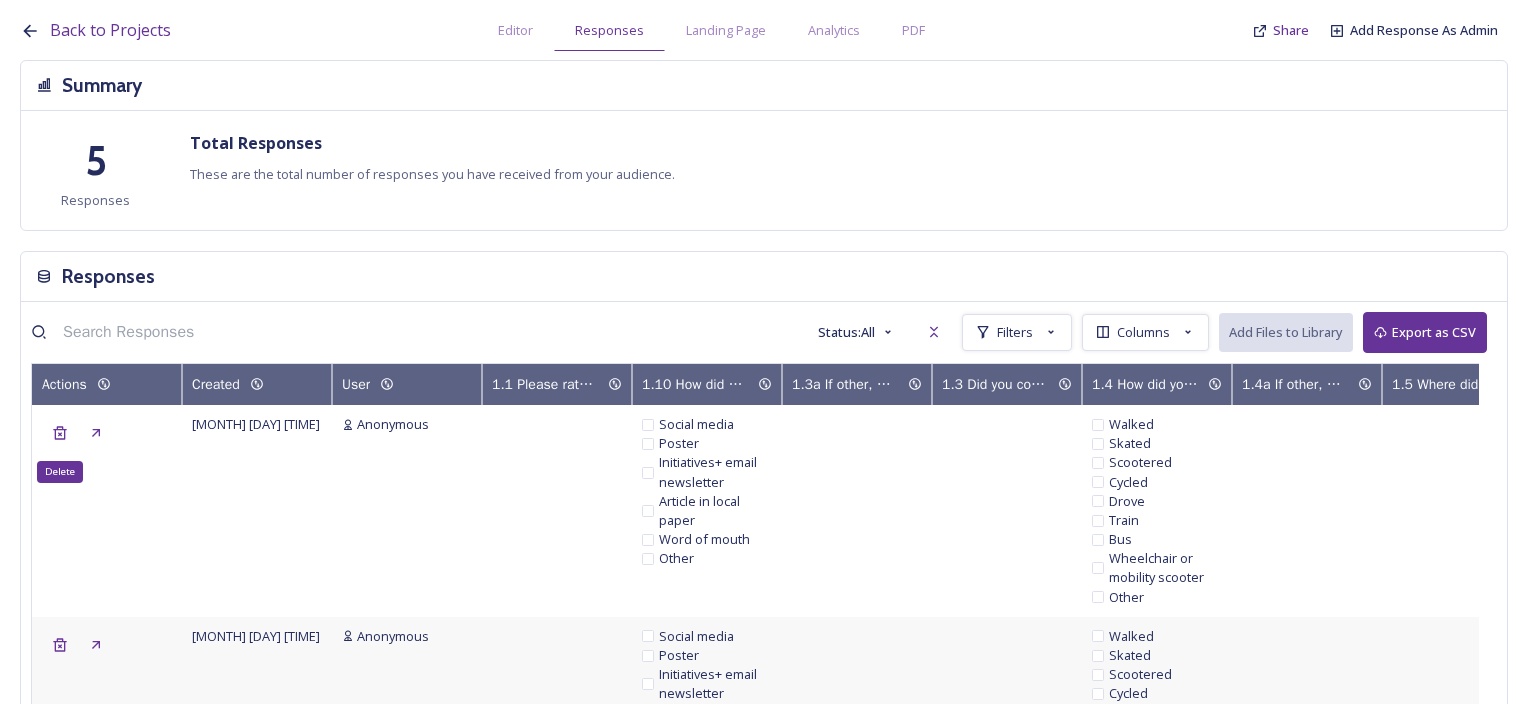 click on "Delete" at bounding box center (60, 433) 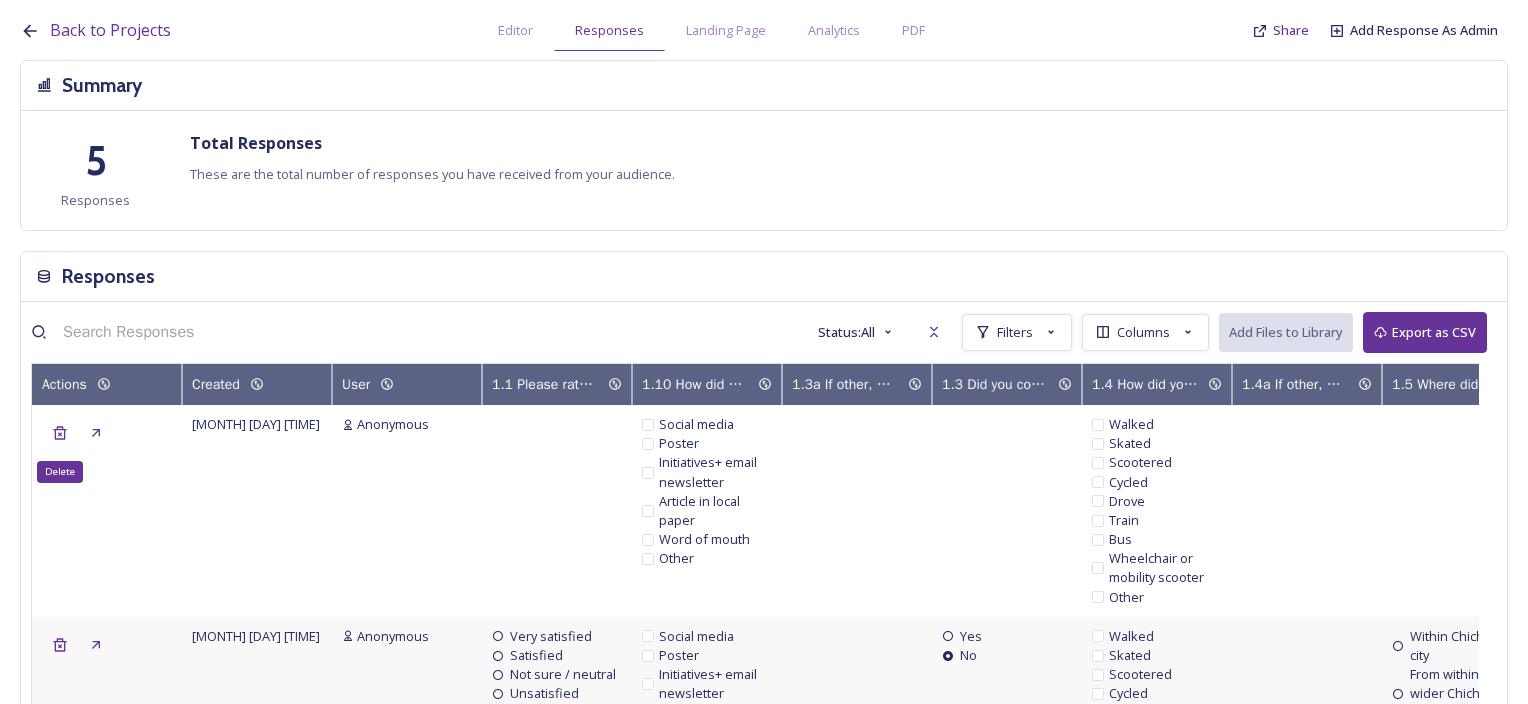 click on "Delete" at bounding box center (60, 433) 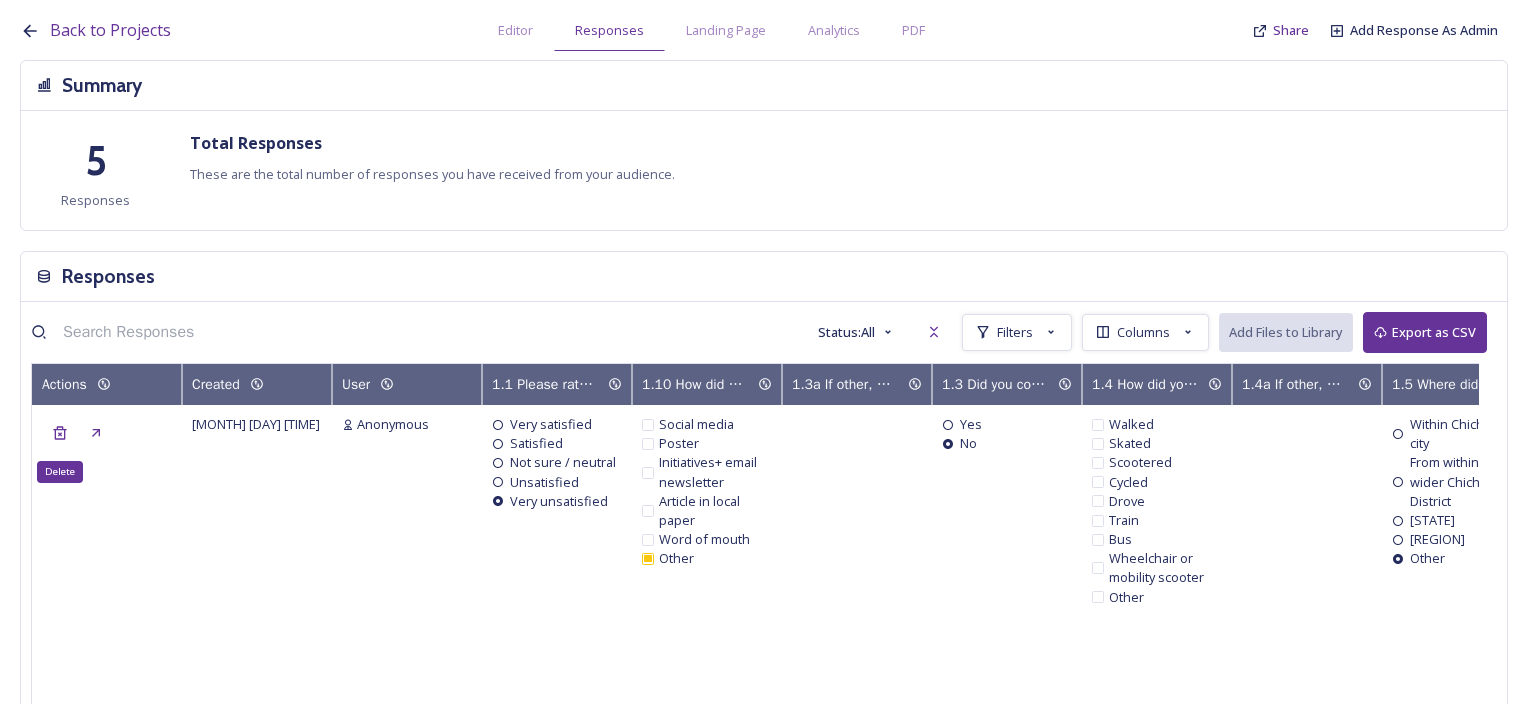 click on "Delete" at bounding box center [60, 433] 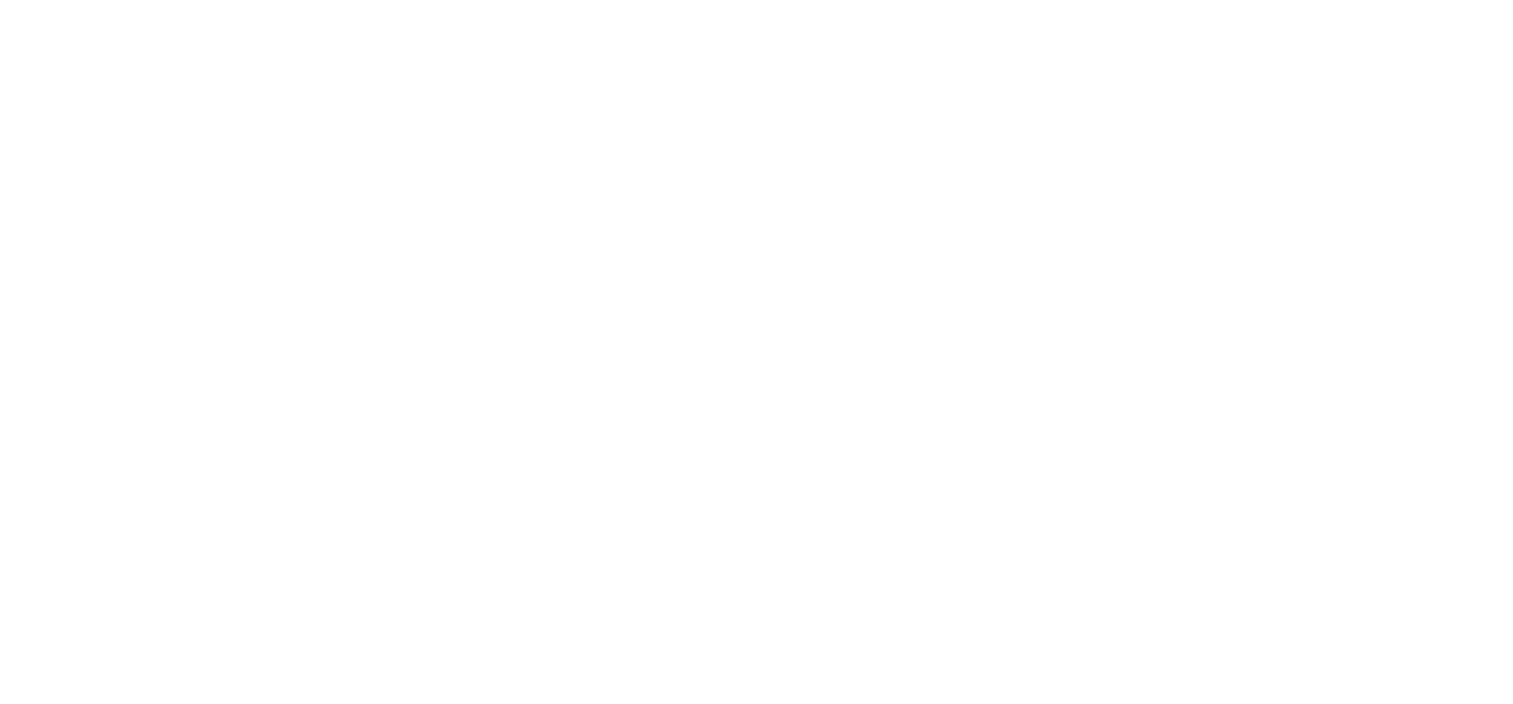 scroll, scrollTop: 0, scrollLeft: 0, axis: both 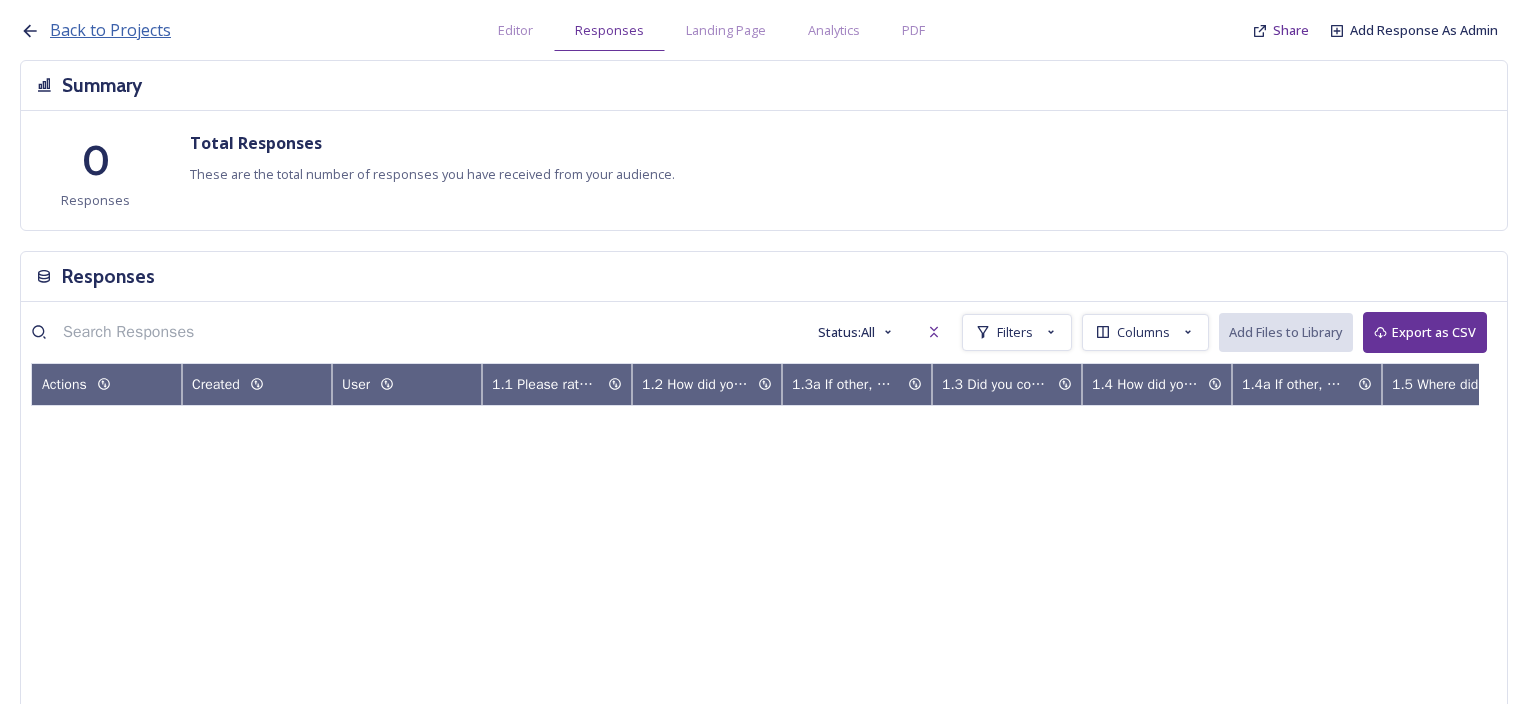 click on "Back to Projects" at bounding box center (110, 30) 